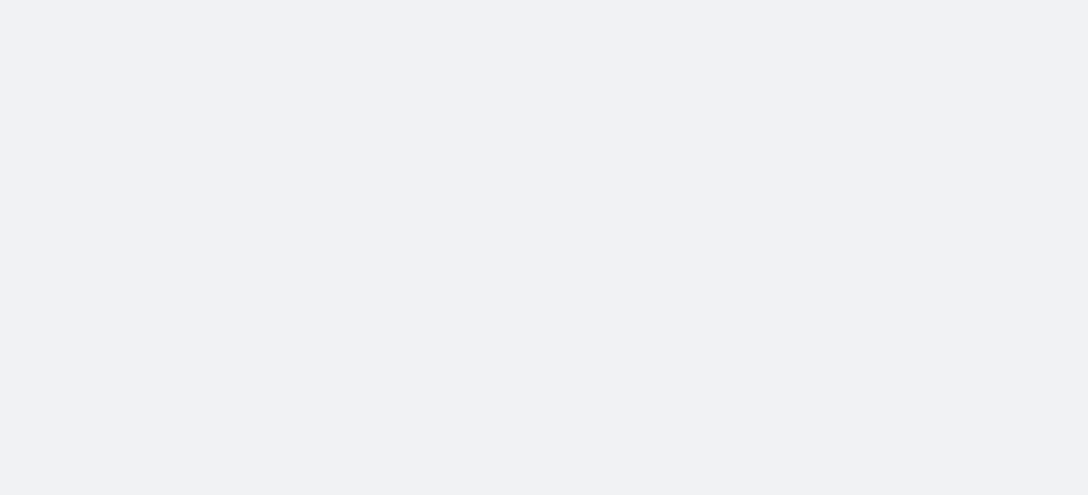 scroll, scrollTop: 0, scrollLeft: 0, axis: both 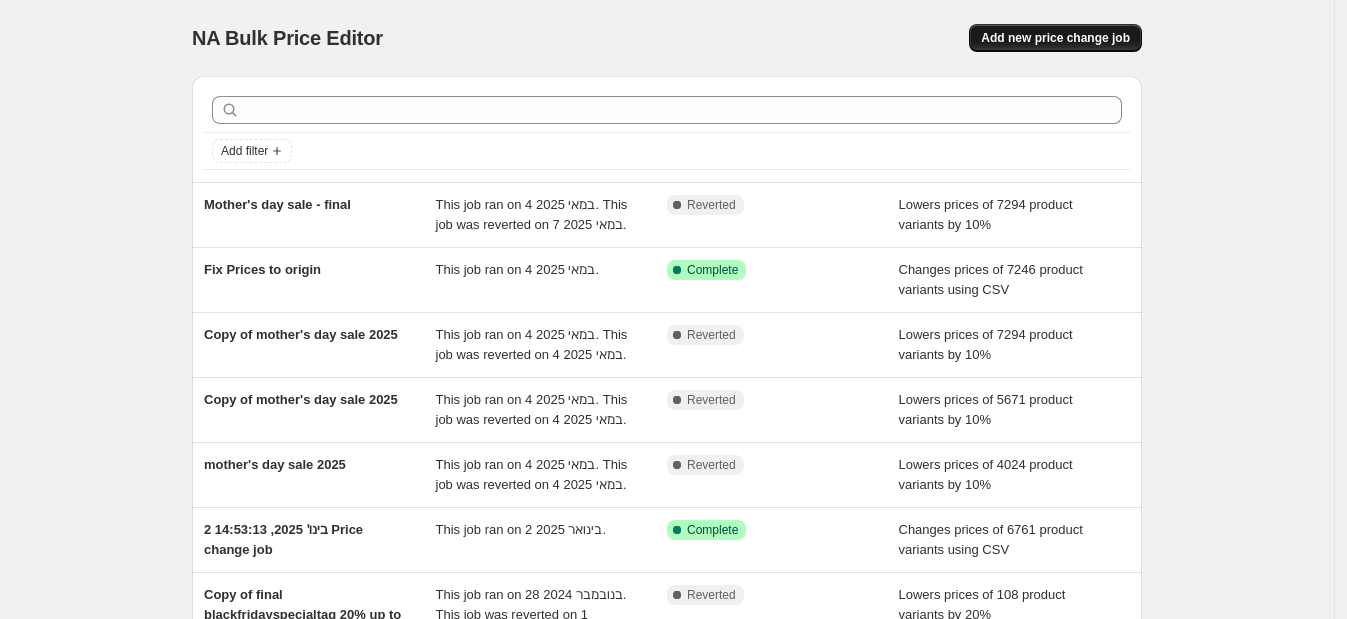 click on "Add new price change job" at bounding box center (1055, 38) 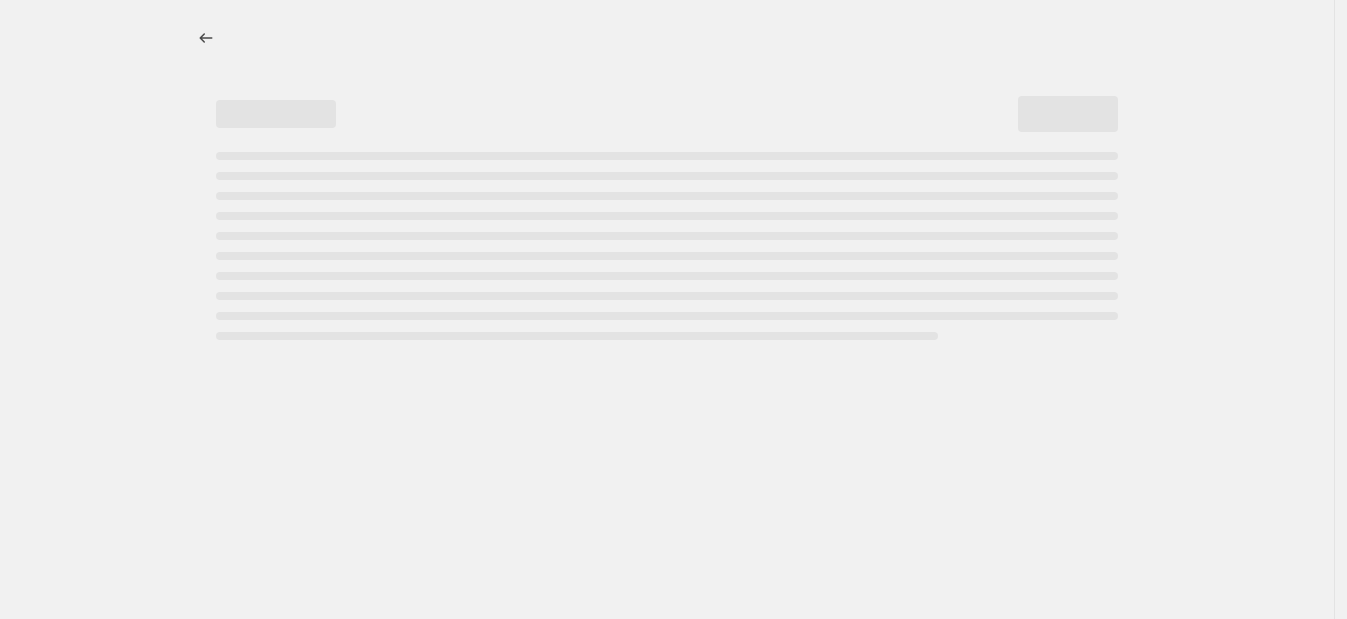 select on "percentage" 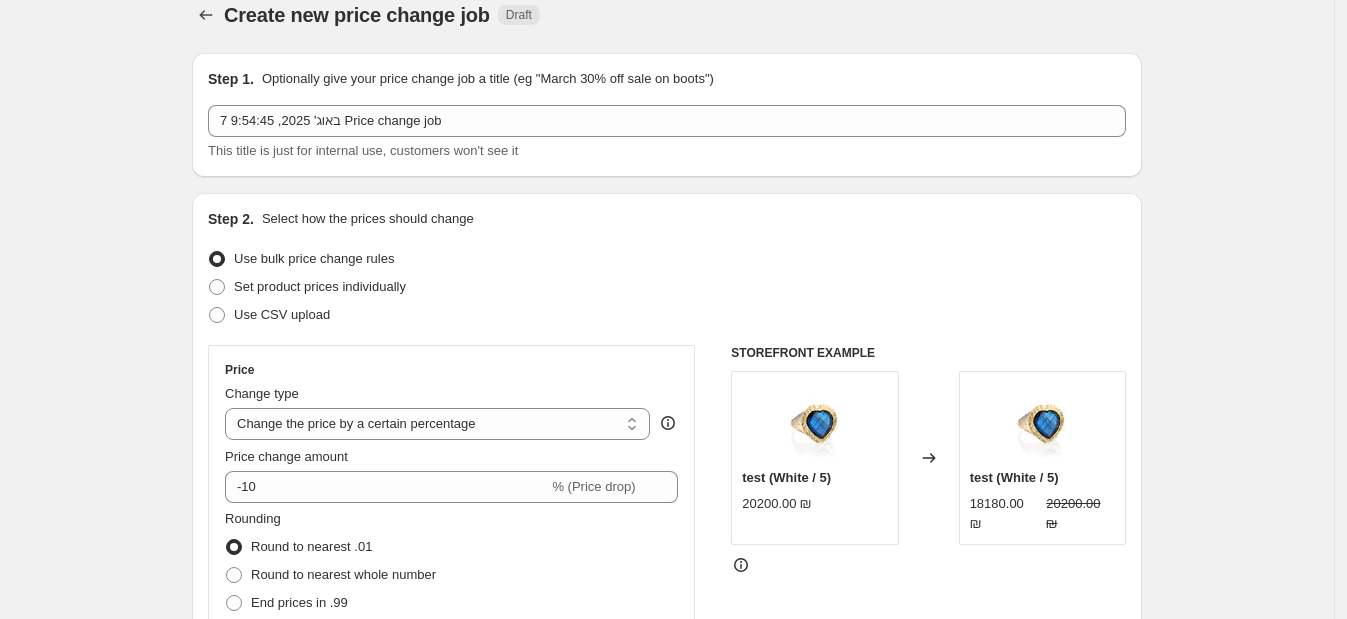 scroll, scrollTop: 0, scrollLeft: 0, axis: both 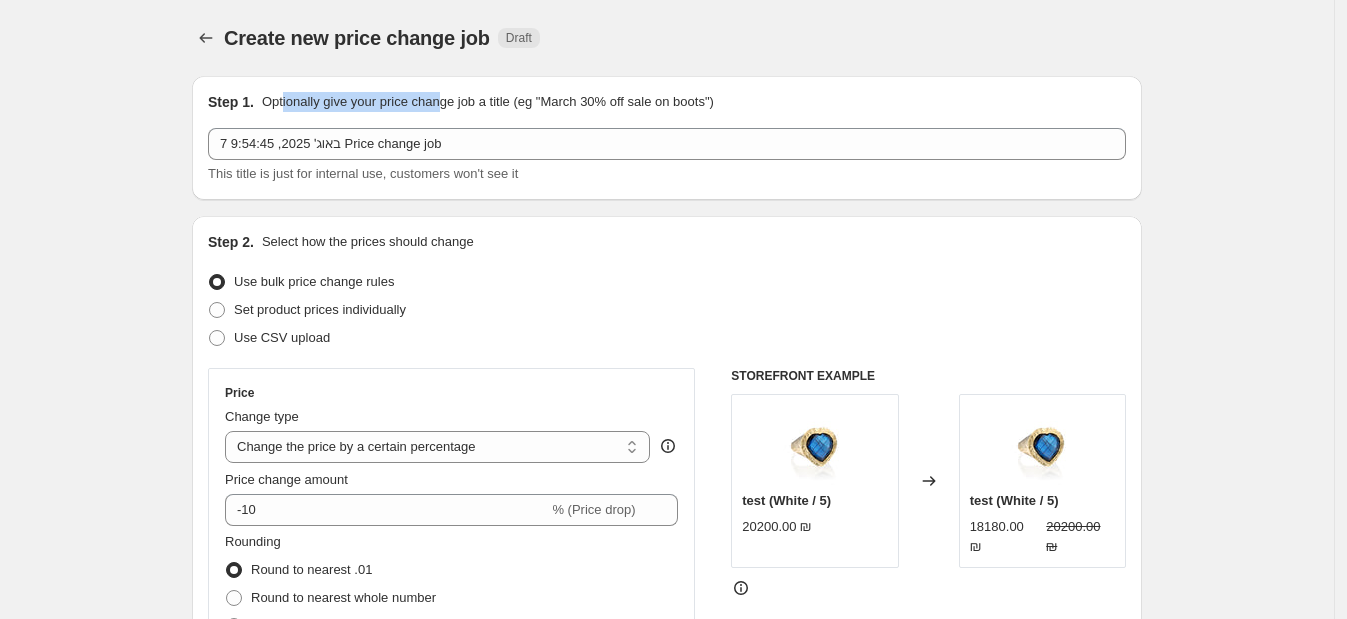 drag, startPoint x: 289, startPoint y: 93, endPoint x: 456, endPoint y: 92, distance: 167.00299 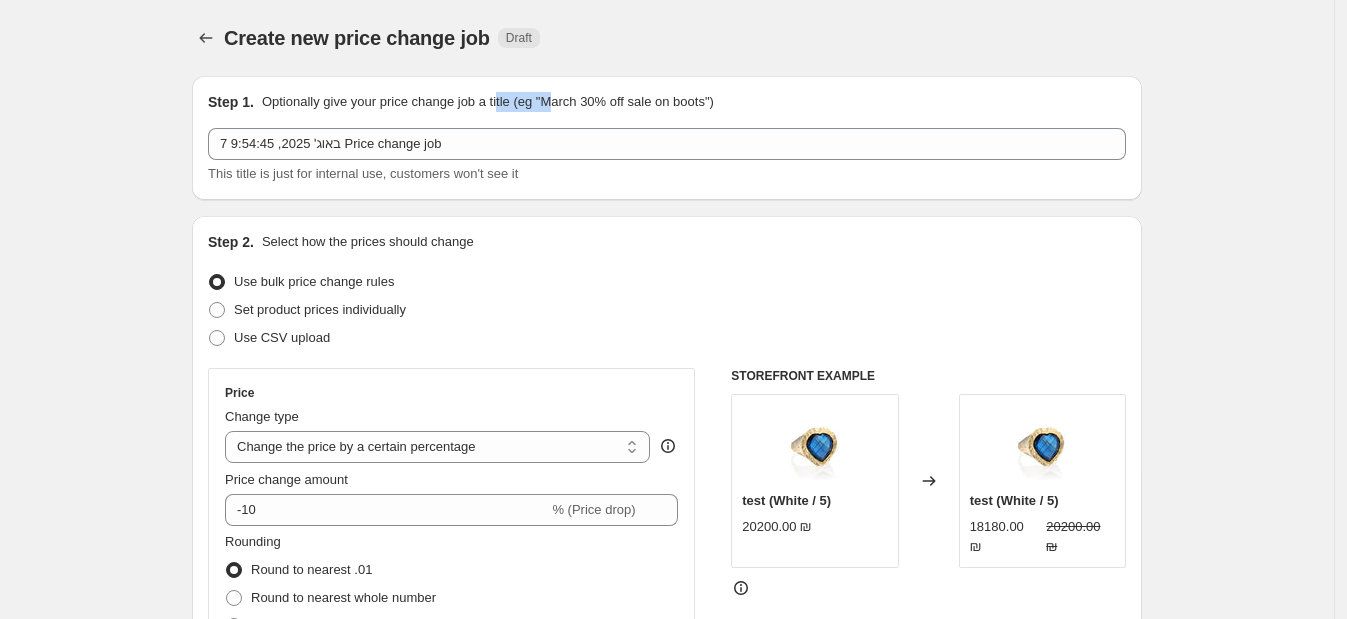 drag, startPoint x: 520, startPoint y: 92, endPoint x: 575, endPoint y: 102, distance: 55.9017 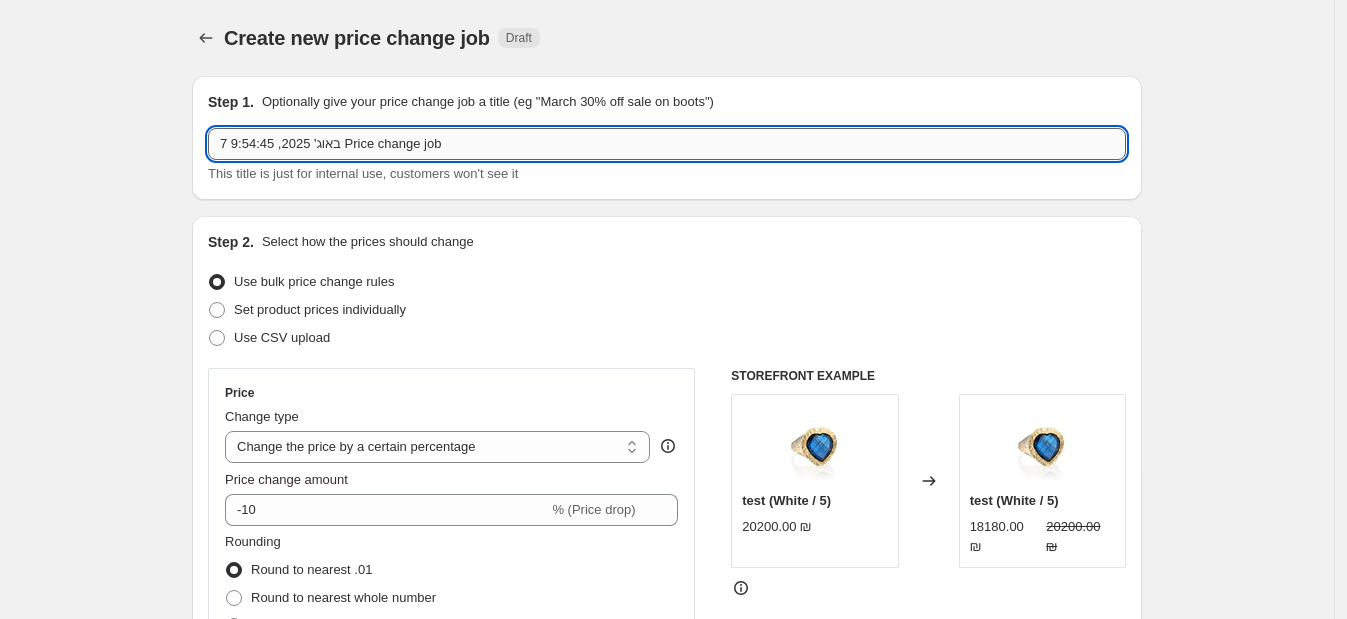 click on "7 באוג׳ 2025, 9:54:45 Price change job" 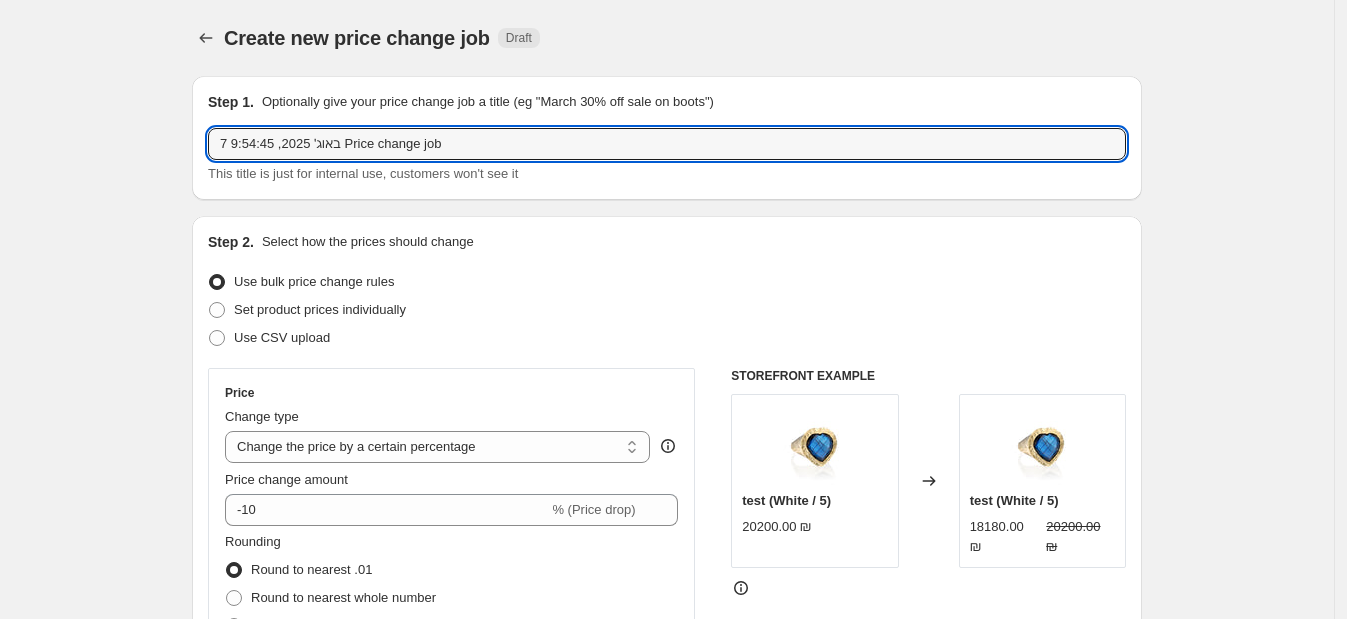 click on "Step 1. Optionally give your price change job a title (eg "March 30% off sale on boots") 7 באוג׳ 2025, 9:54:45 Price change job This title is just for internal use, customers won't see it" at bounding box center [667, 138] 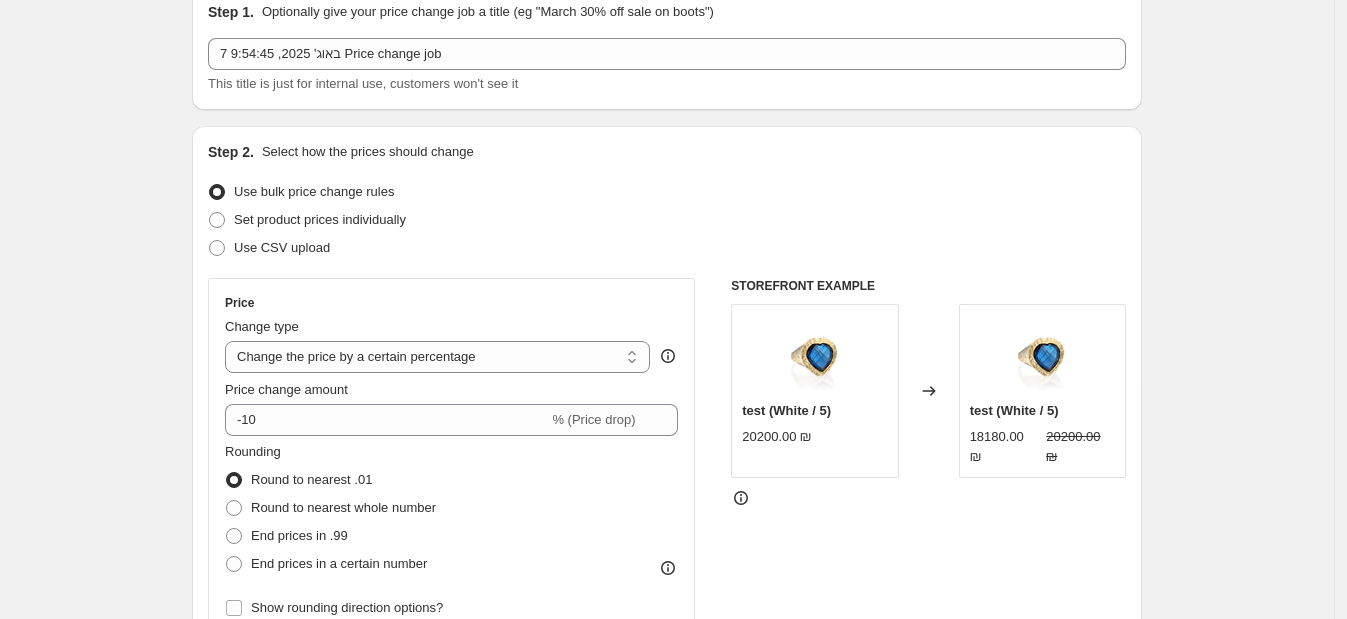 scroll, scrollTop: 0, scrollLeft: 0, axis: both 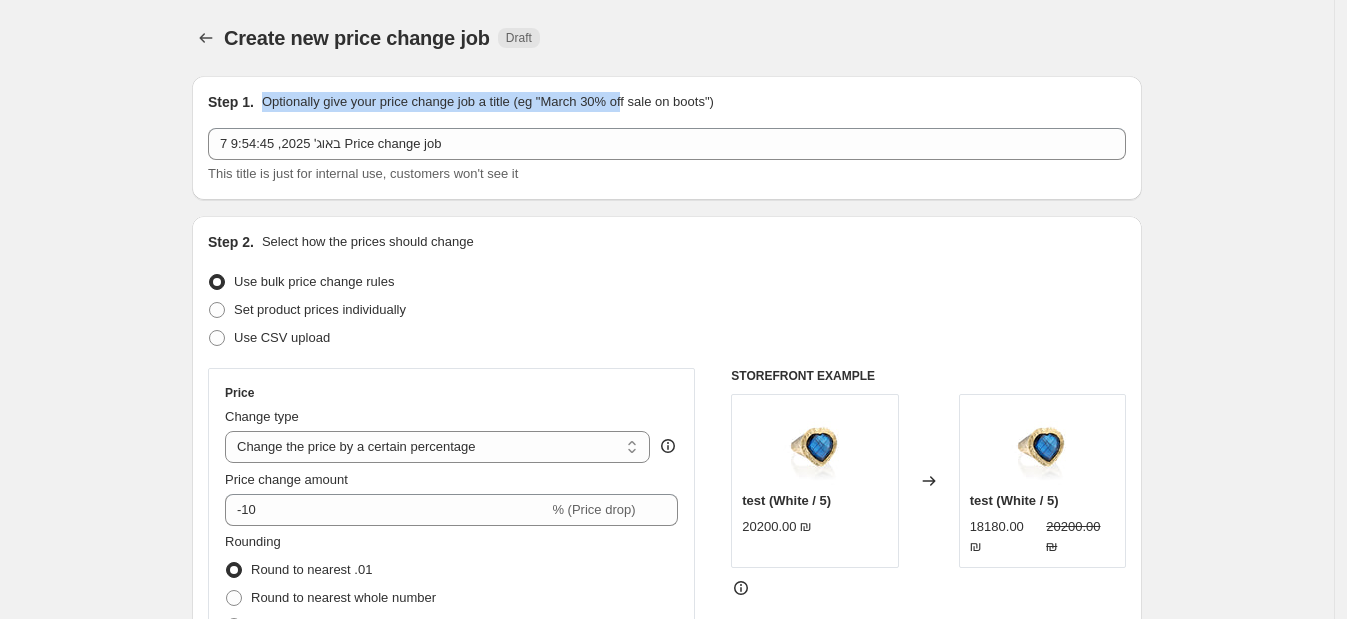 drag, startPoint x: 270, startPoint y: 102, endPoint x: 656, endPoint y: 99, distance: 386.01166 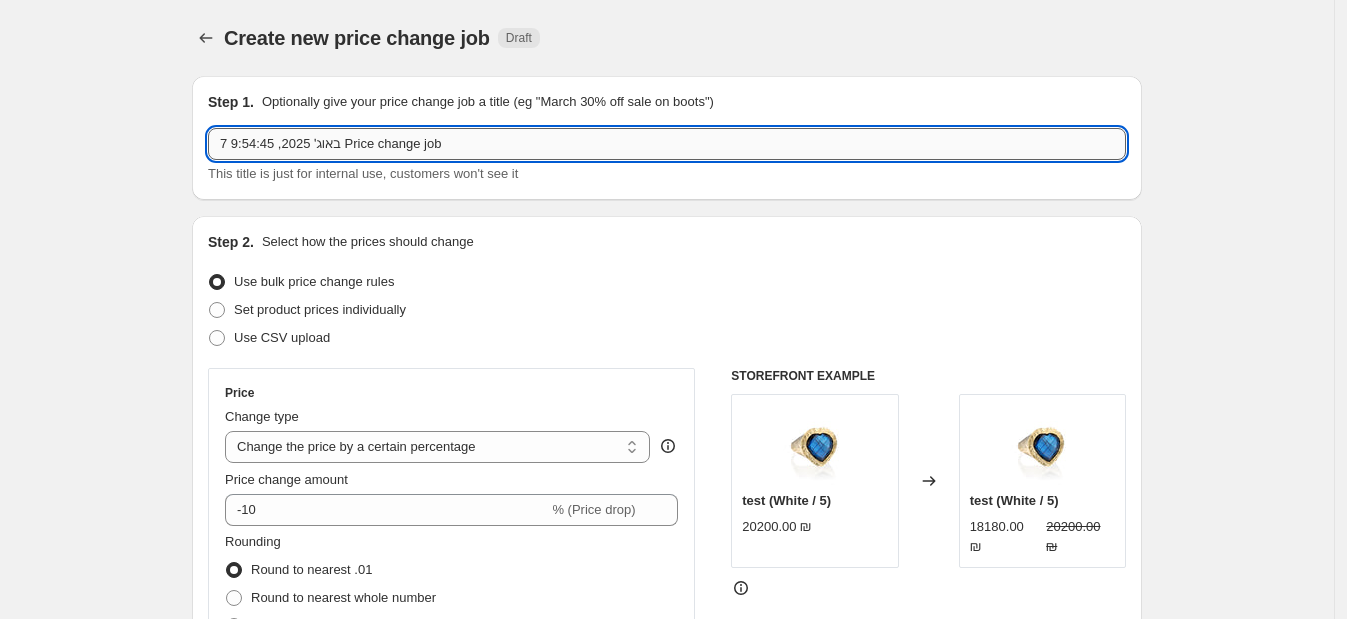 click on "7 באוג׳ 2025, 9:54:45 Price change job" at bounding box center [667, 144] 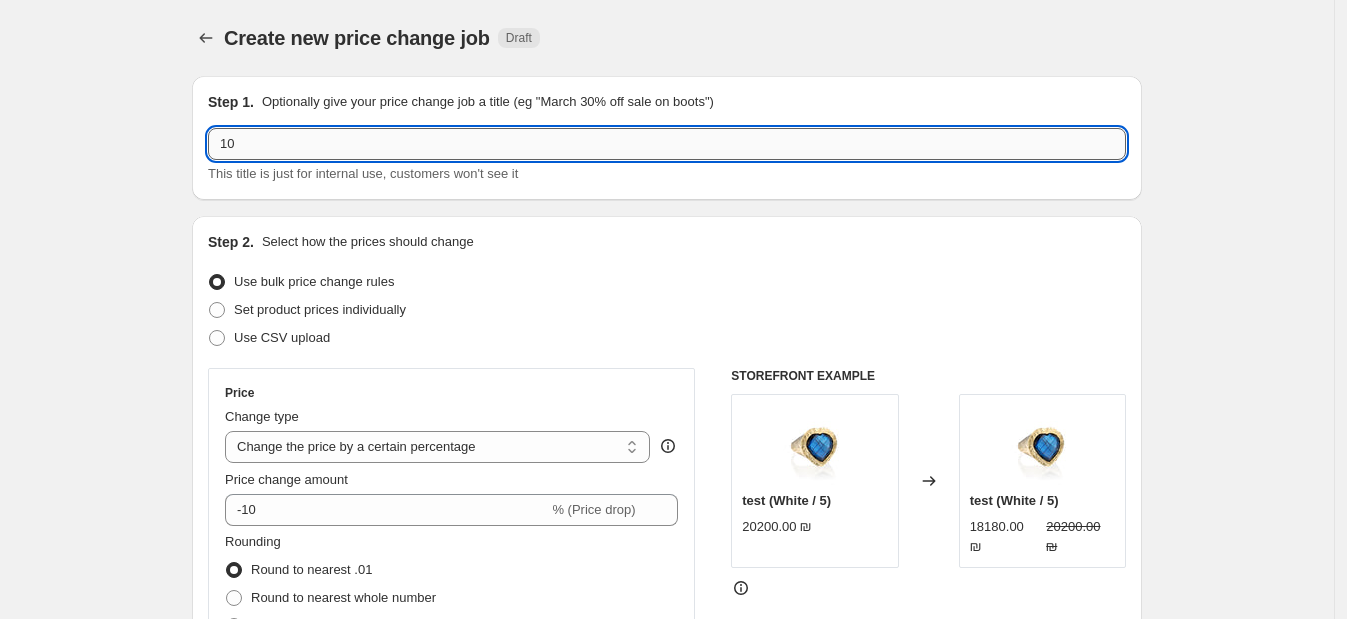 type on "1" 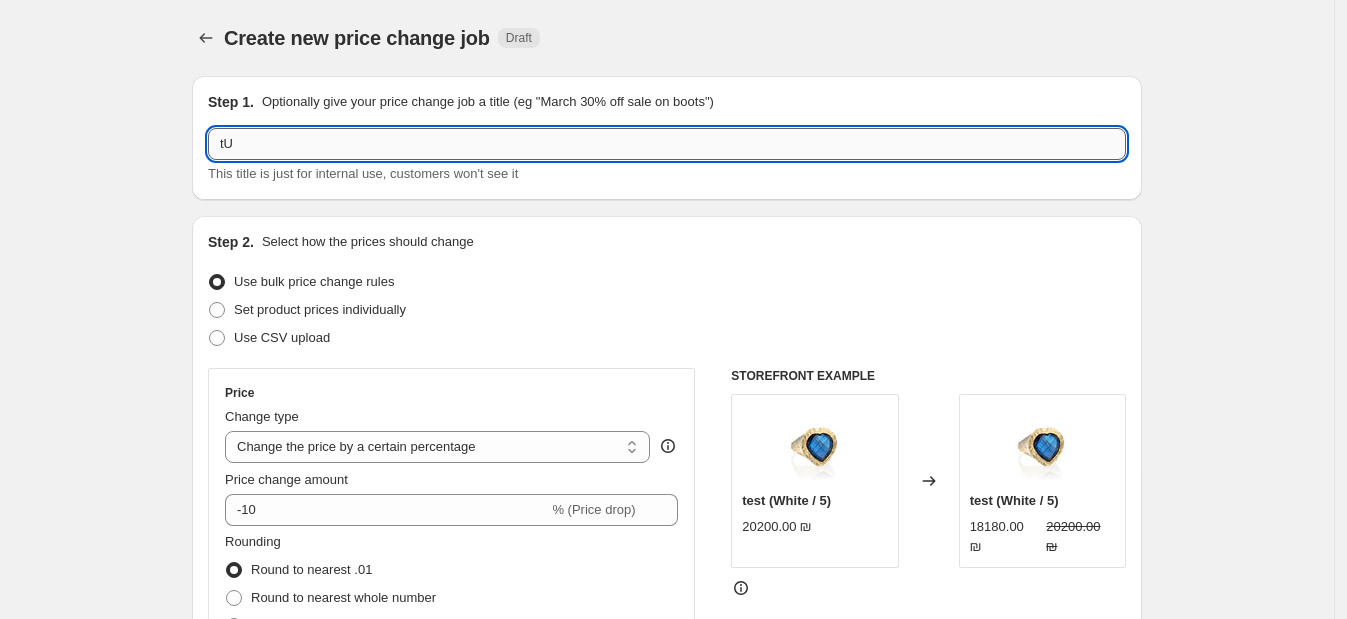 type on "t" 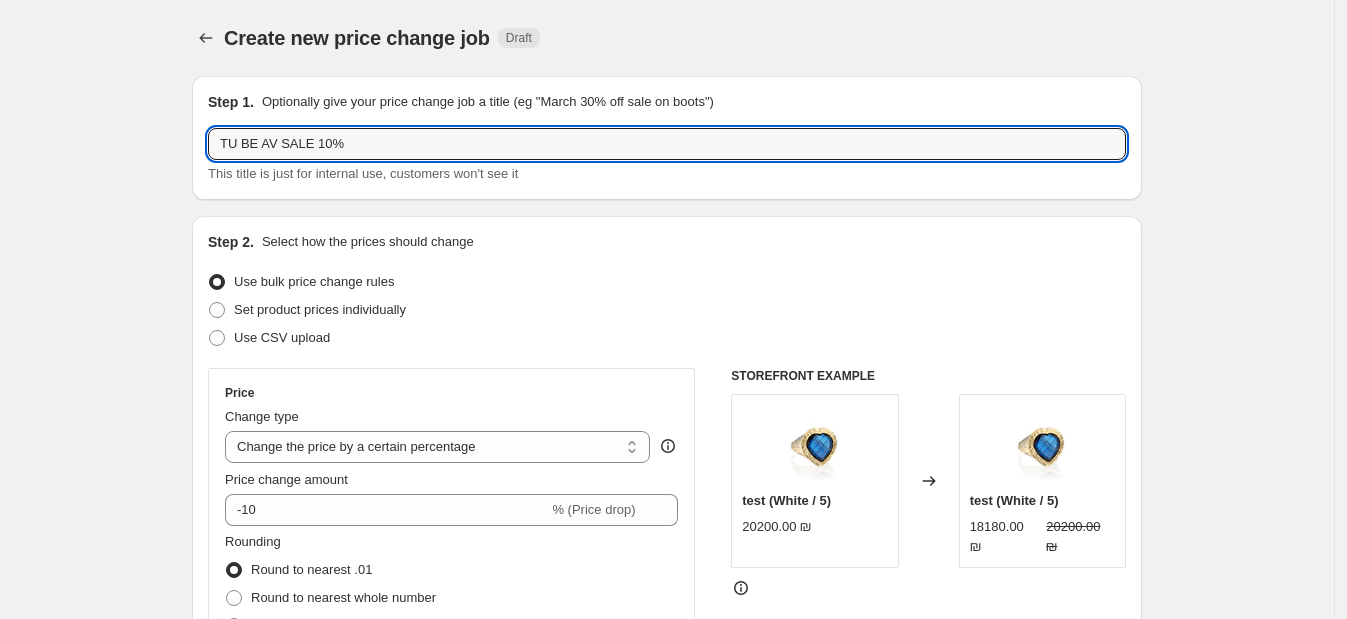 type on "TU BE AV SALE 10%" 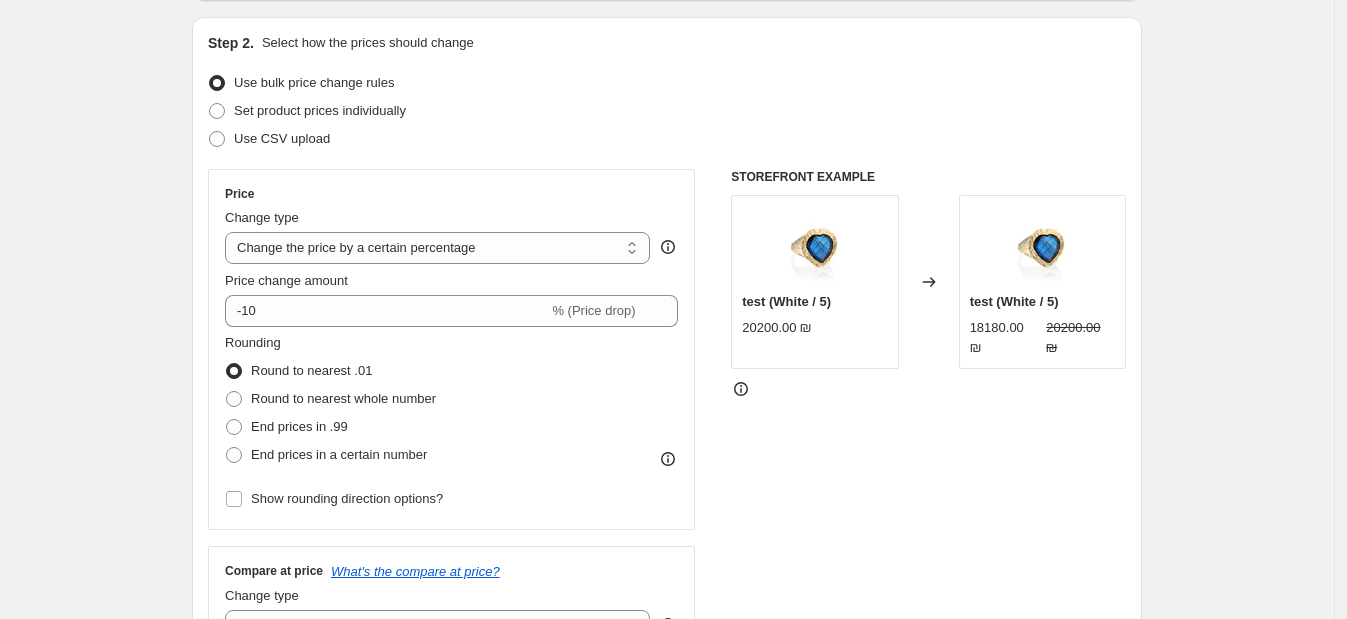scroll, scrollTop: 124, scrollLeft: 0, axis: vertical 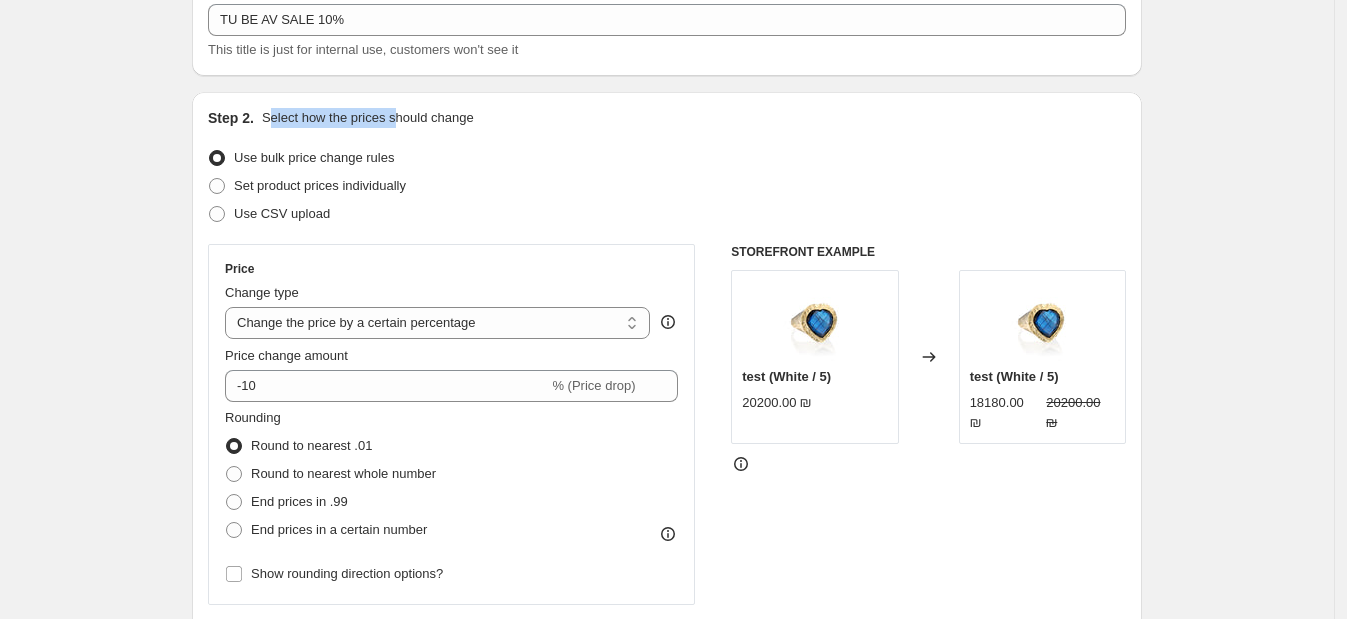 drag, startPoint x: 280, startPoint y: 115, endPoint x: 412, endPoint y: 114, distance: 132.00378 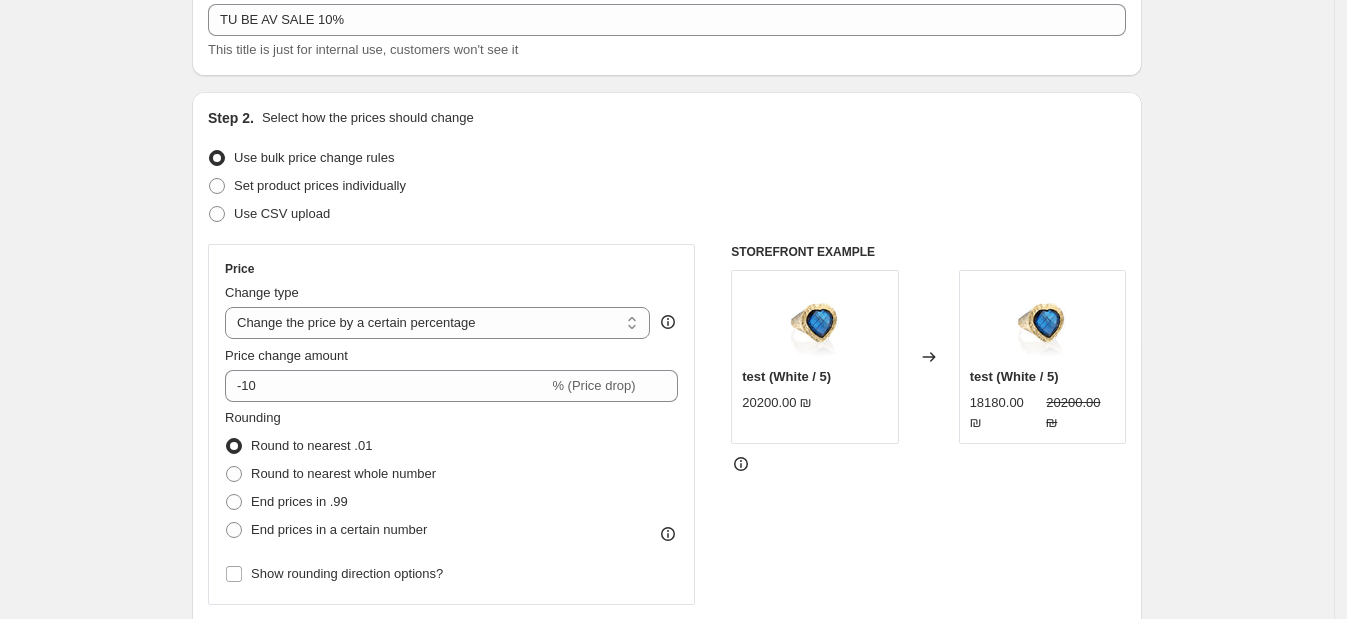 scroll, scrollTop: 249, scrollLeft: 0, axis: vertical 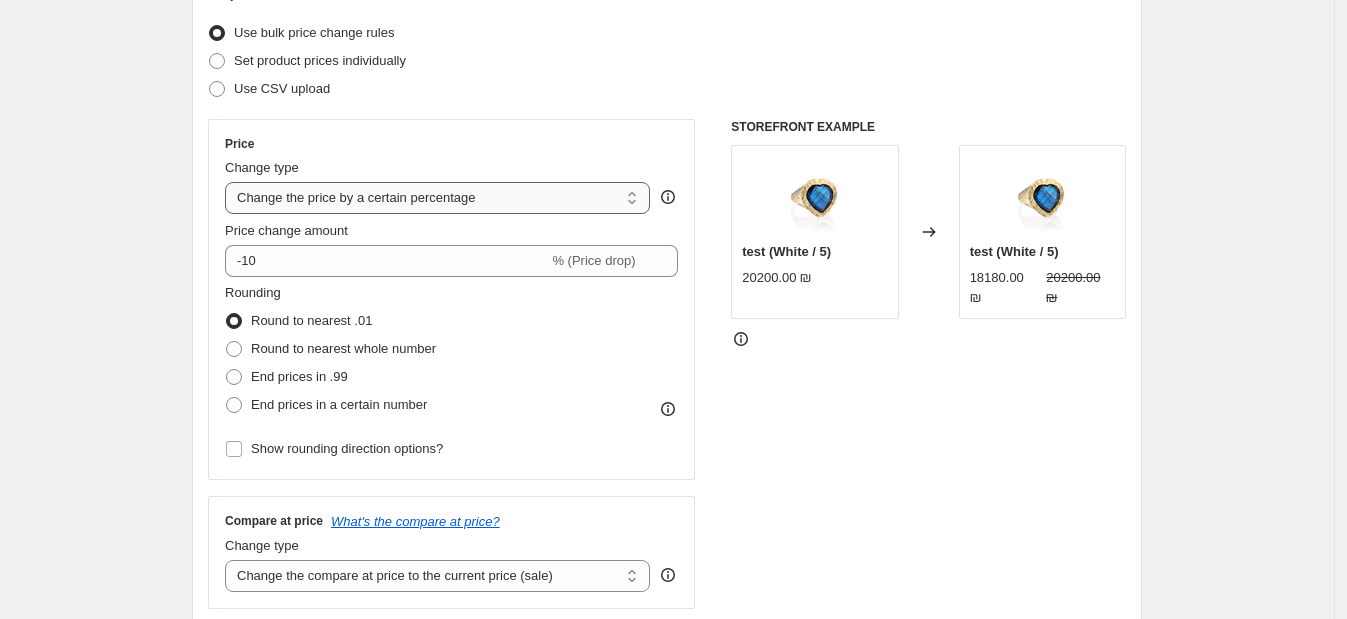 click on "Change the price to a certain amount Change the price by a certain amount Change the price by a certain percentage Change the price to the current compare at price (price before sale) Change the price by a certain amount relative to the compare at price Change the price by a certain percentage relative to the compare at price Don't change the price Change the price by a certain percentage relative to the cost per item Change price to certain cost margin" at bounding box center (437, 198) 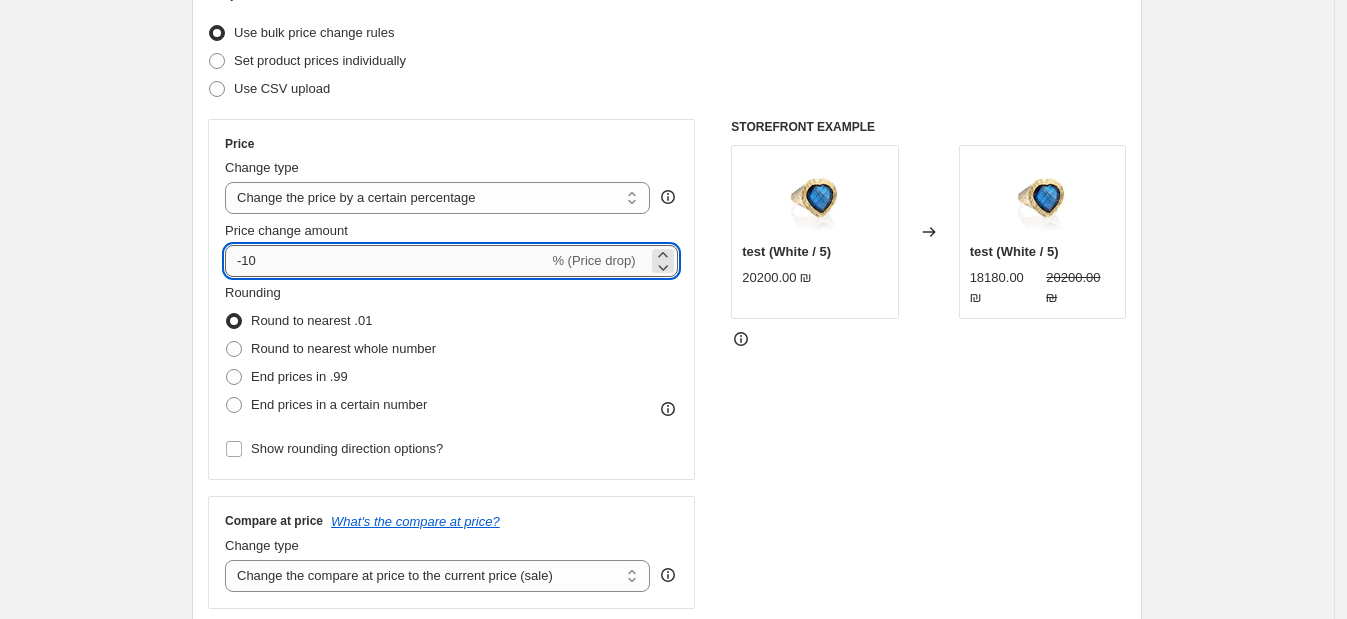 click on "-10" at bounding box center (386, 261) 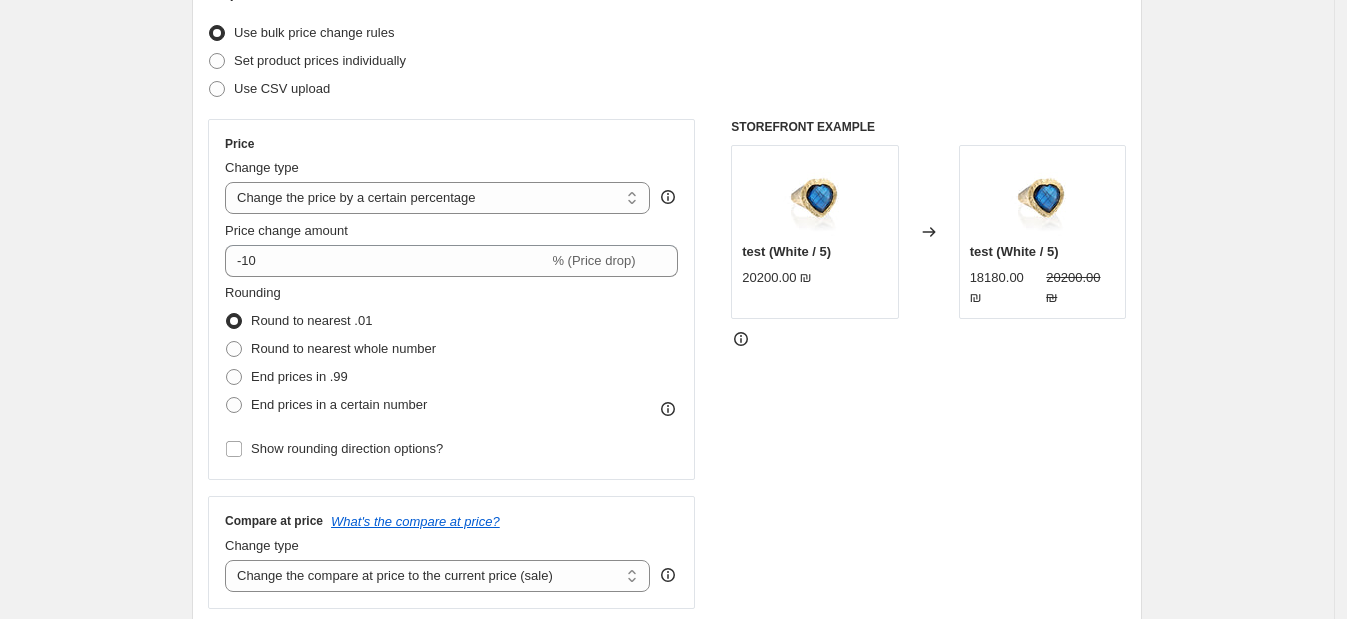 click on "Rounding Round to nearest .01 Round to nearest whole number End prices in .99 End prices in a certain number" at bounding box center [451, 351] 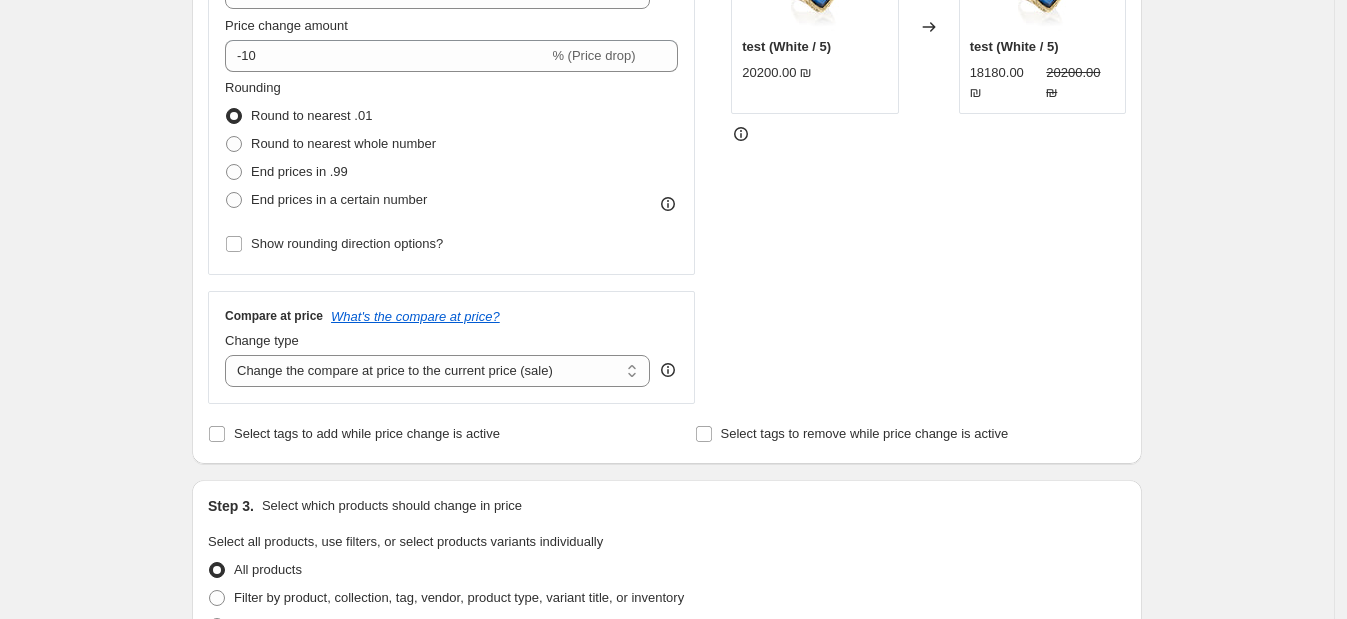 scroll, scrollTop: 625, scrollLeft: 0, axis: vertical 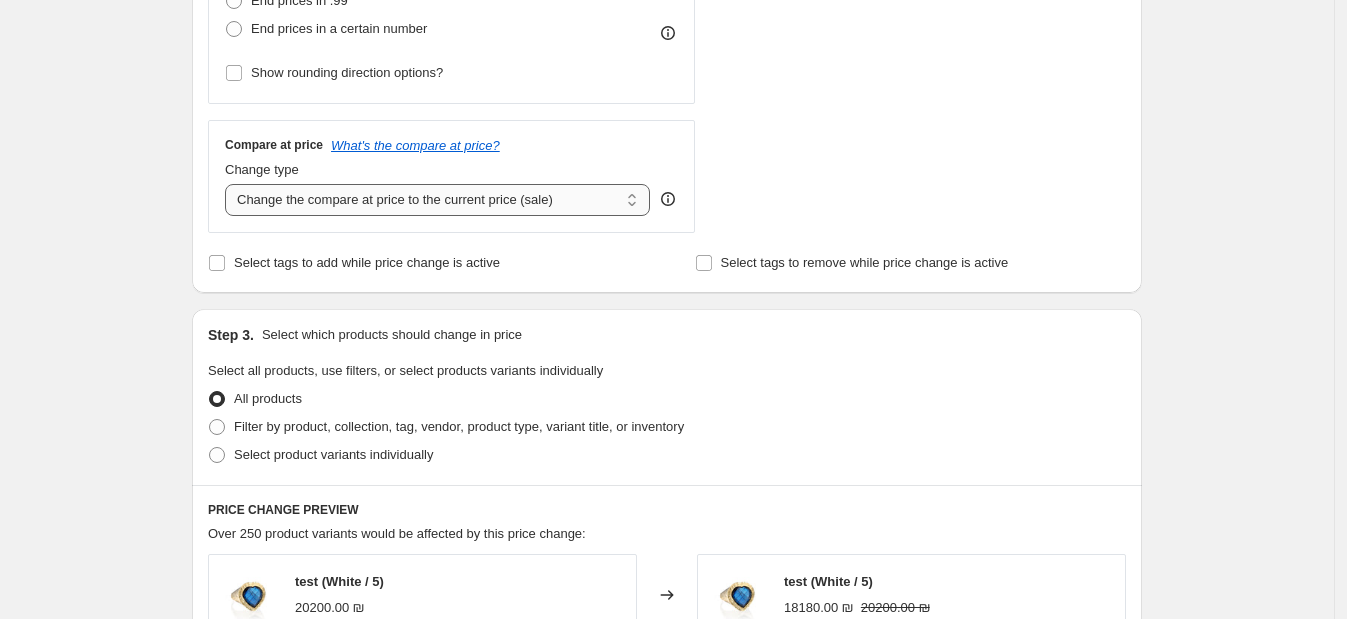 click on "Change the compare at price to the current price (sale) Change the compare at price to a certain amount Change the compare at price by a certain amount Change the compare at price by a certain percentage Change the compare at price by a certain amount relative to the actual price Change the compare at price by a certain percentage relative to the actual price Don't change the compare at price Remove the compare at price" at bounding box center (437, 200) 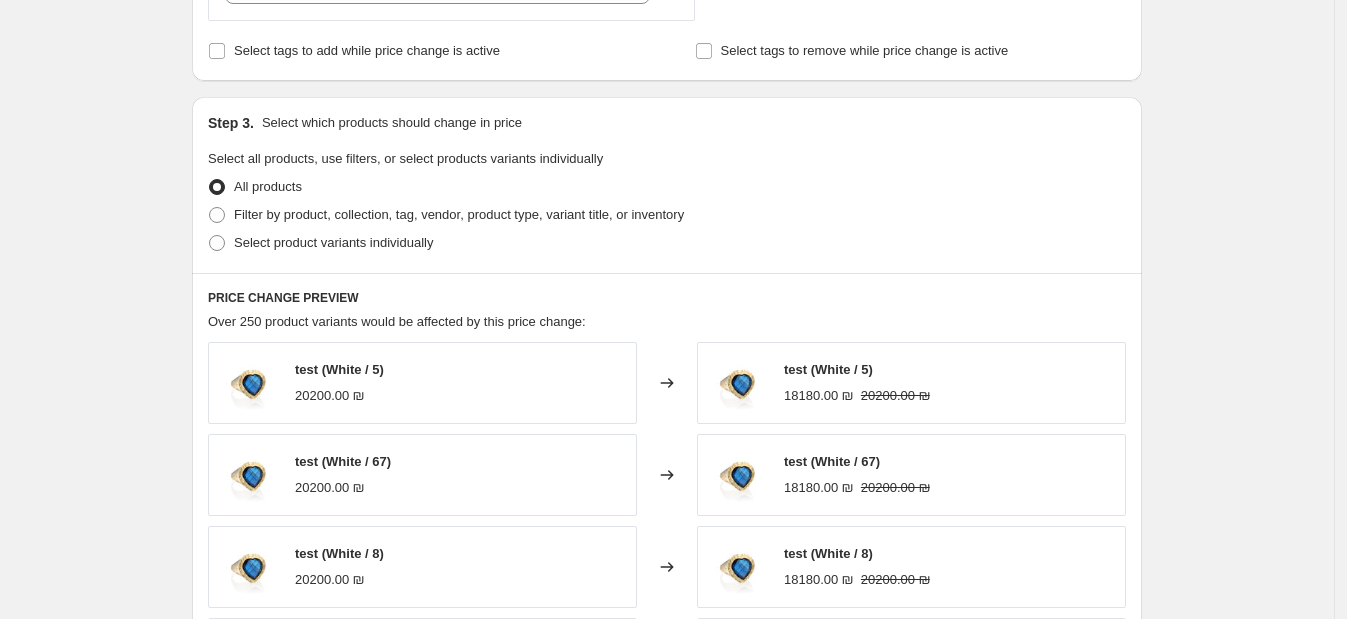 scroll, scrollTop: 874, scrollLeft: 0, axis: vertical 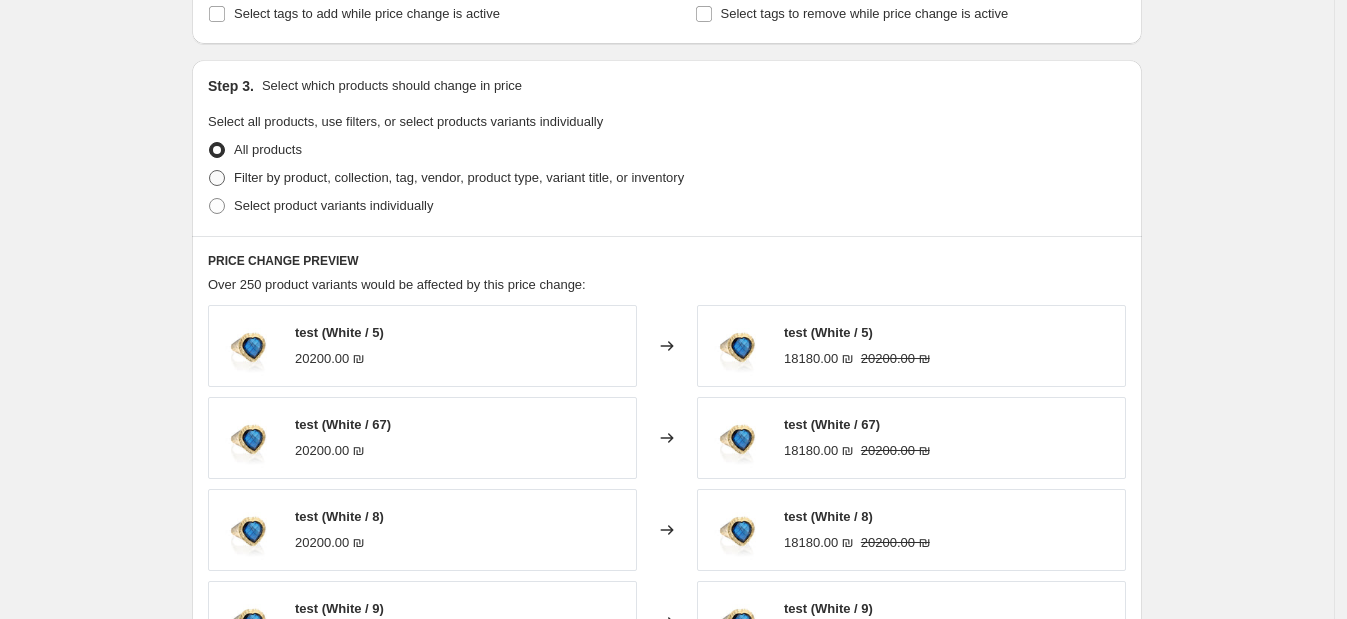 click on "Filter by product, collection, tag, vendor, product type, variant title, or inventory" at bounding box center (459, 177) 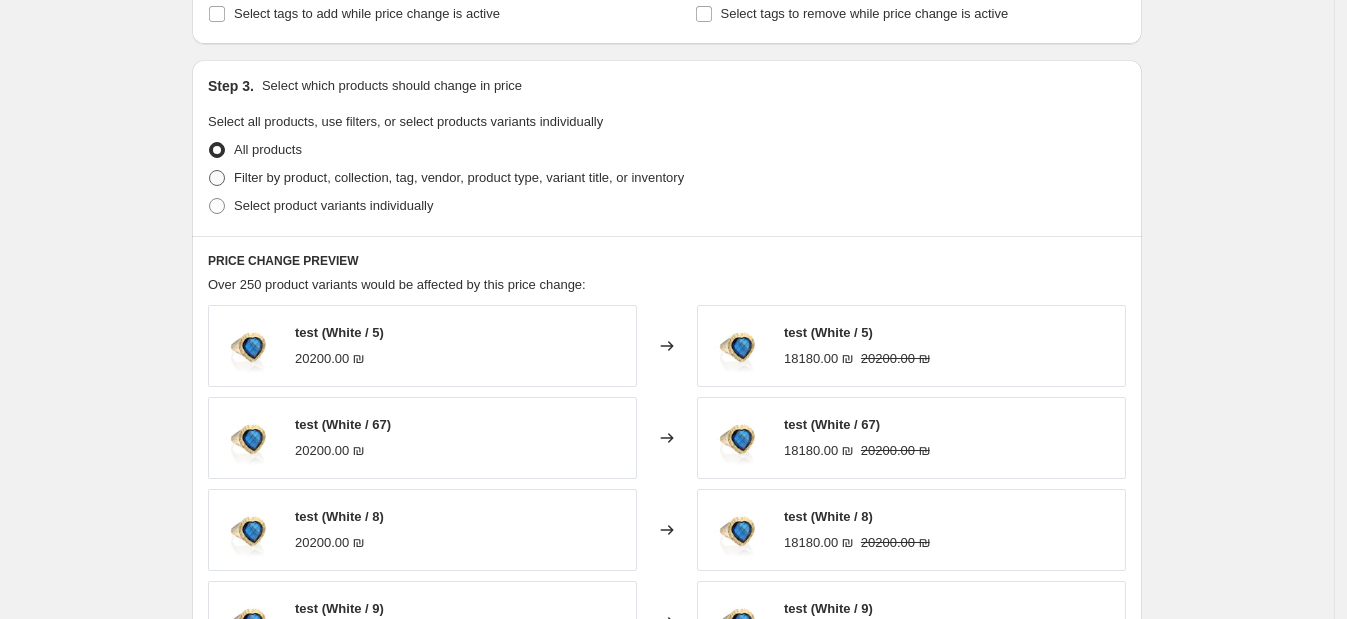 radio on "true" 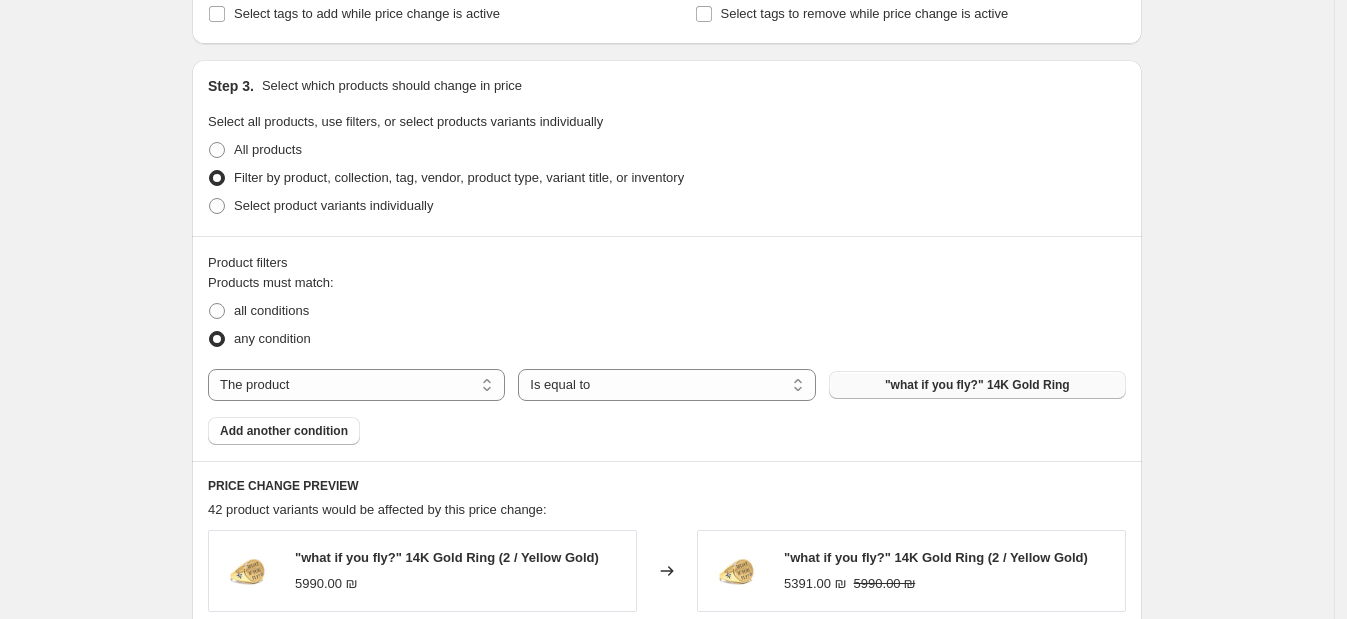 click on ""what if you fly?" 14K Gold Ring" at bounding box center (977, 385) 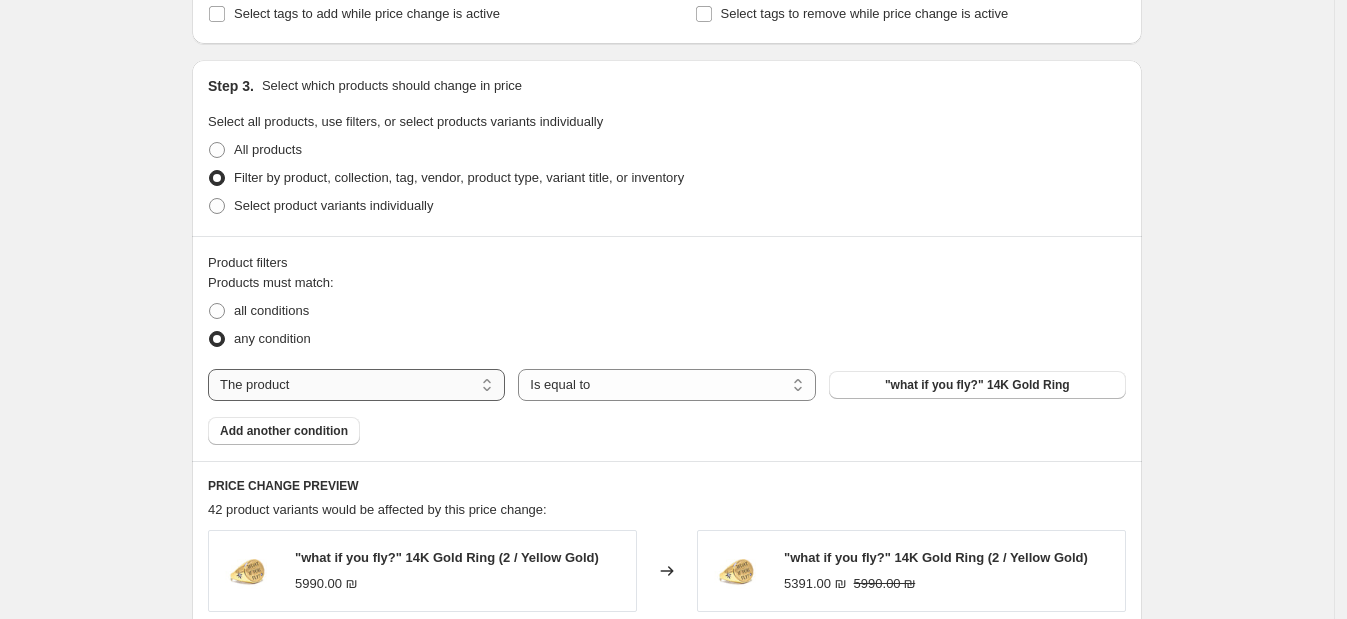 click on "The product The product's collection The product's tag The product's vendor The product's type The product's status The variant's title Inventory quantity" at bounding box center [356, 385] 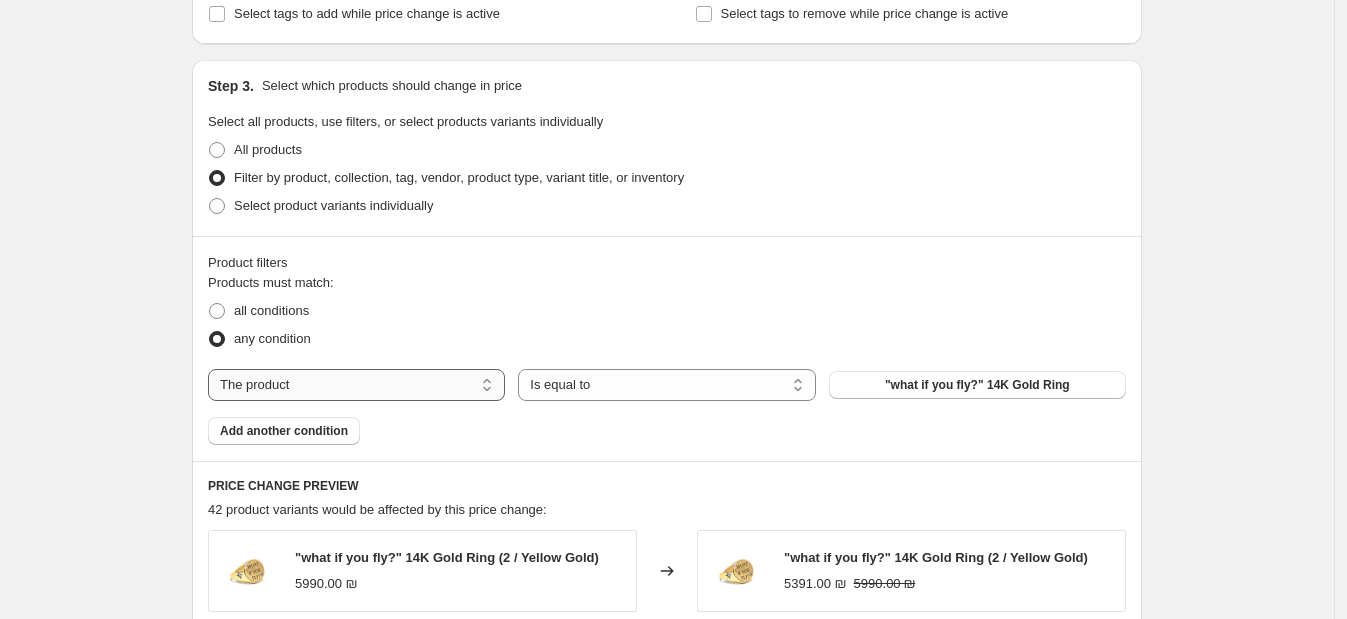 select on "collection" 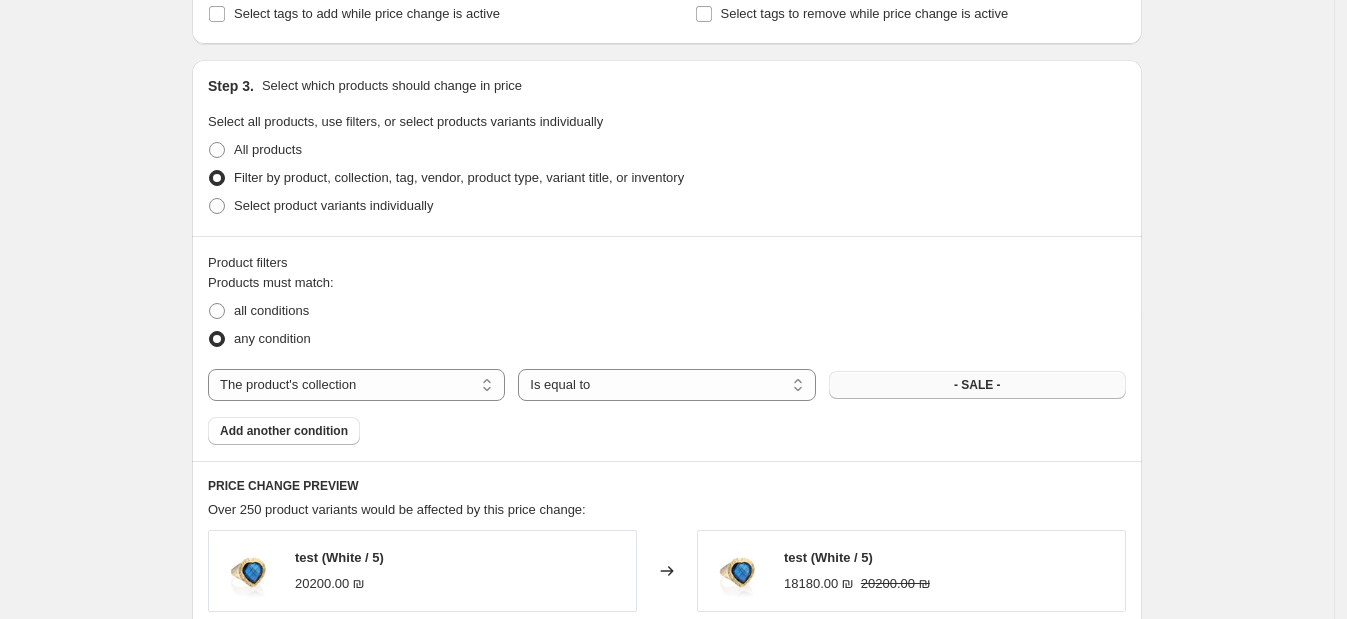 click on "- SALE -" at bounding box center [977, 385] 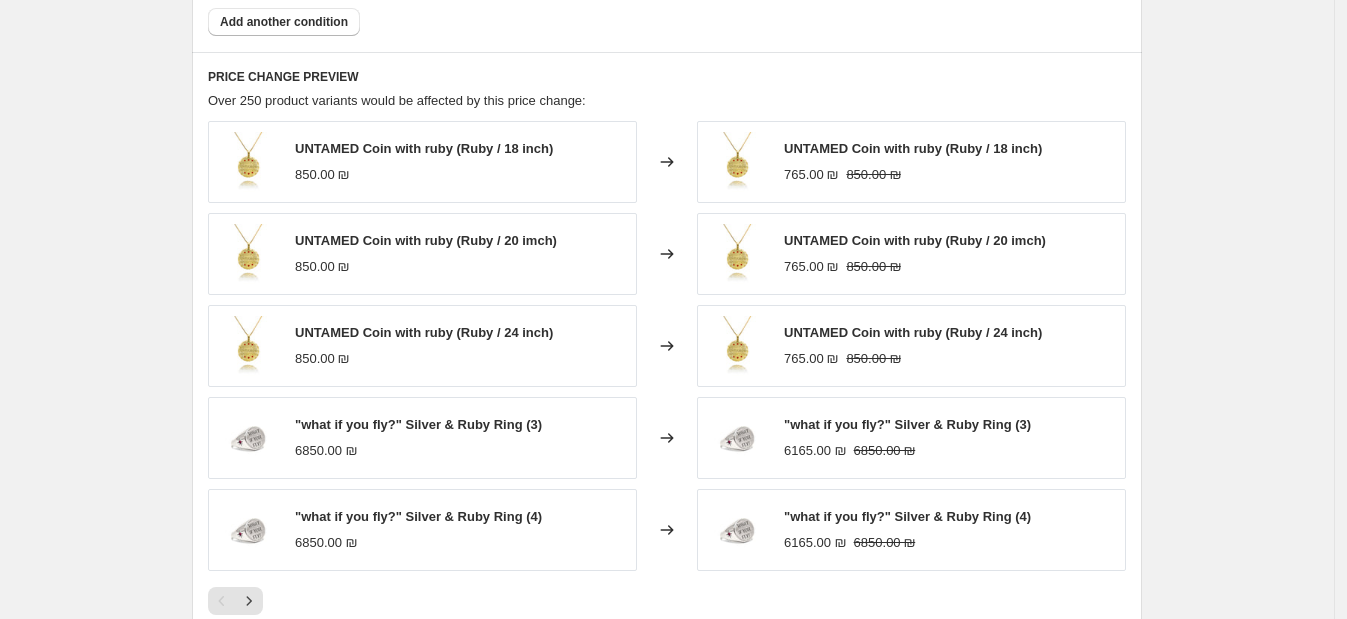 scroll, scrollTop: 1125, scrollLeft: 0, axis: vertical 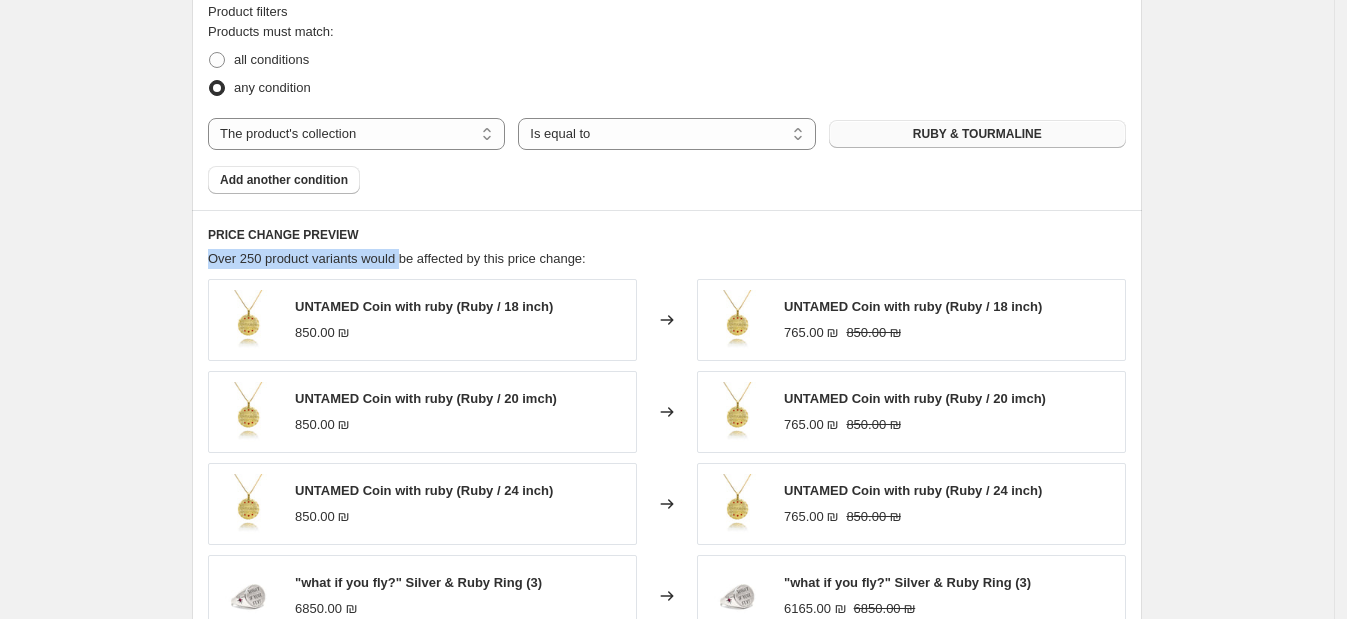 drag, startPoint x: 214, startPoint y: 259, endPoint x: 423, endPoint y: 252, distance: 209.11719 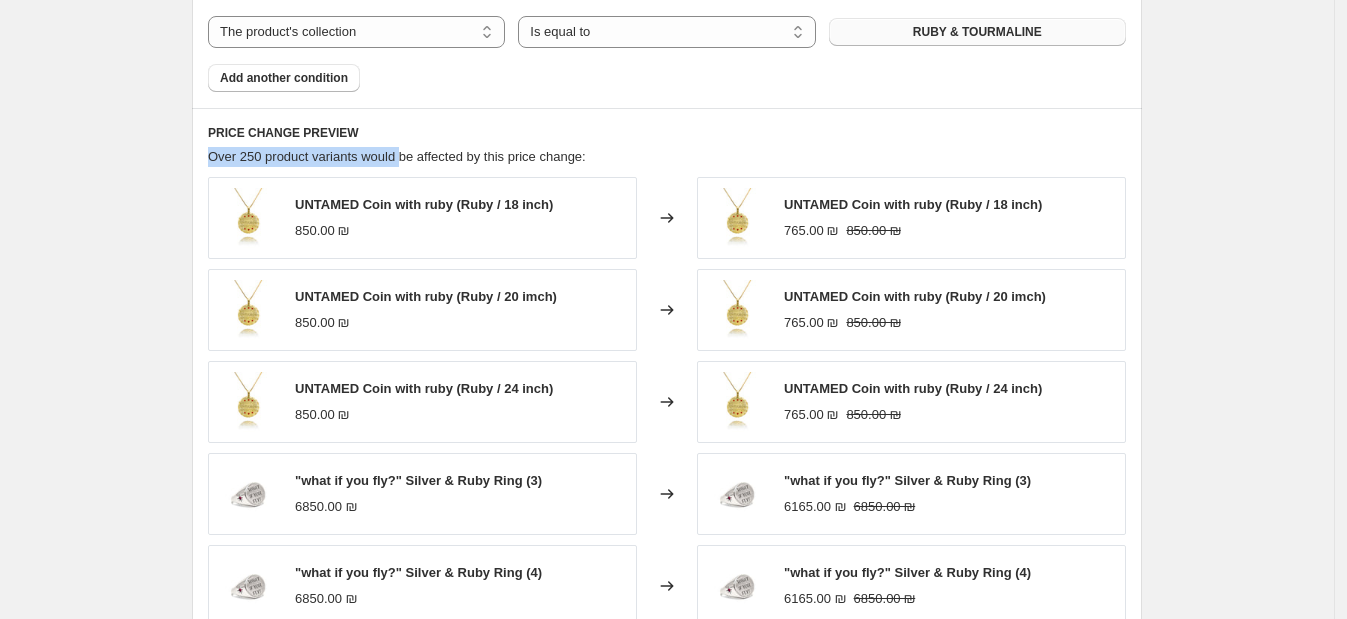 scroll, scrollTop: 1250, scrollLeft: 0, axis: vertical 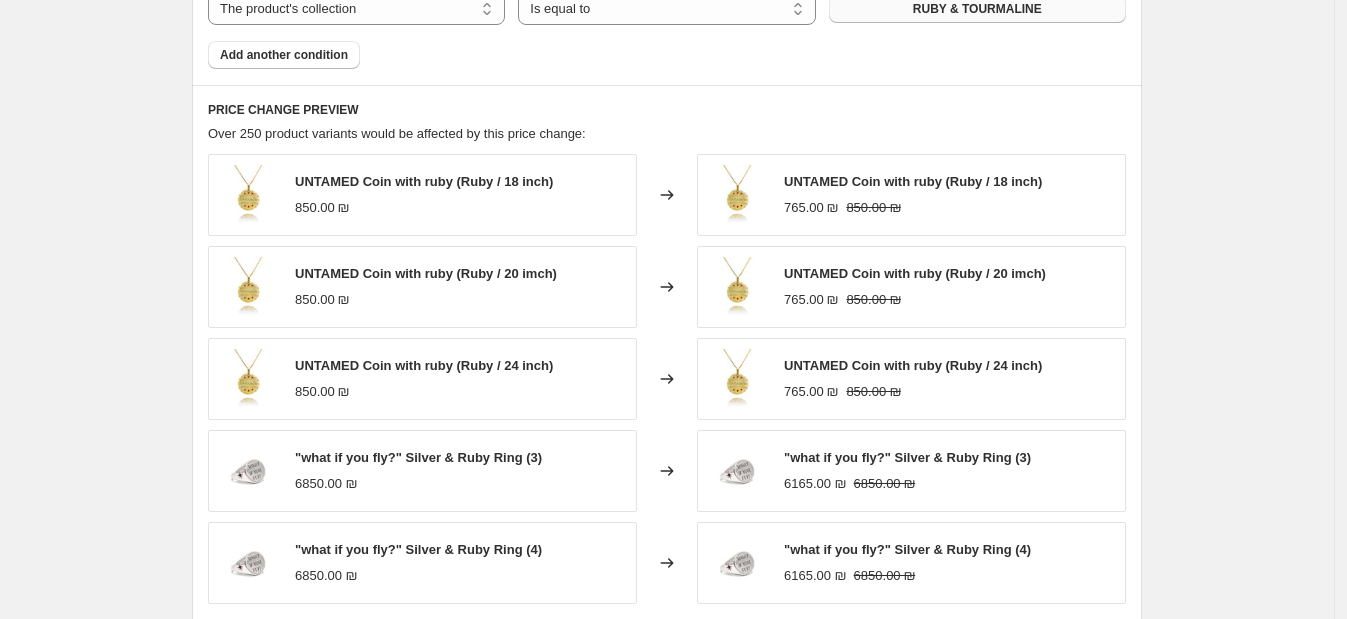 click on "Create new price change job. This page is ready Create new price change job Draft Step 1. Optionally give your price change job a title (eg "March 30% off sale on boots") TU BE AV SALE 10% This title is just for internal use, customers won't see it Step 2. Select how the prices should change Use bulk price change rules Set product prices individually Use CSV upload Price Change type Change the price to a certain amount Change the price by a certain amount Change the price by a certain percentage Change the price to the current compare at price (price before sale) Change the price by a certain amount relative to the compare at price Change the price by a certain percentage relative to the compare at price Don't change the price Change the price by a certain percentage relative to the cost per item Change price to certain cost margin Change the price by a certain percentage Price change amount -10 % (Price drop) Rounding Round to nearest .01 Round to nearest whole number End prices in .99 Compare at price   FAQ" at bounding box center [667, -138] 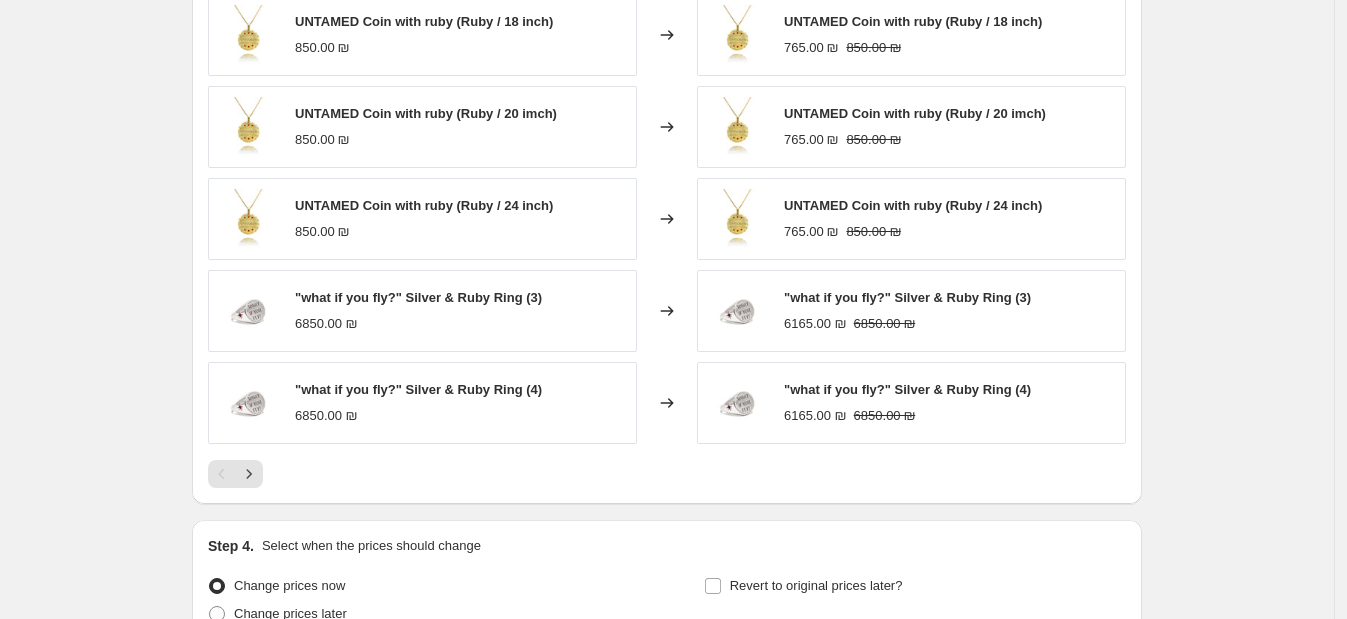 scroll, scrollTop: 1601, scrollLeft: 0, axis: vertical 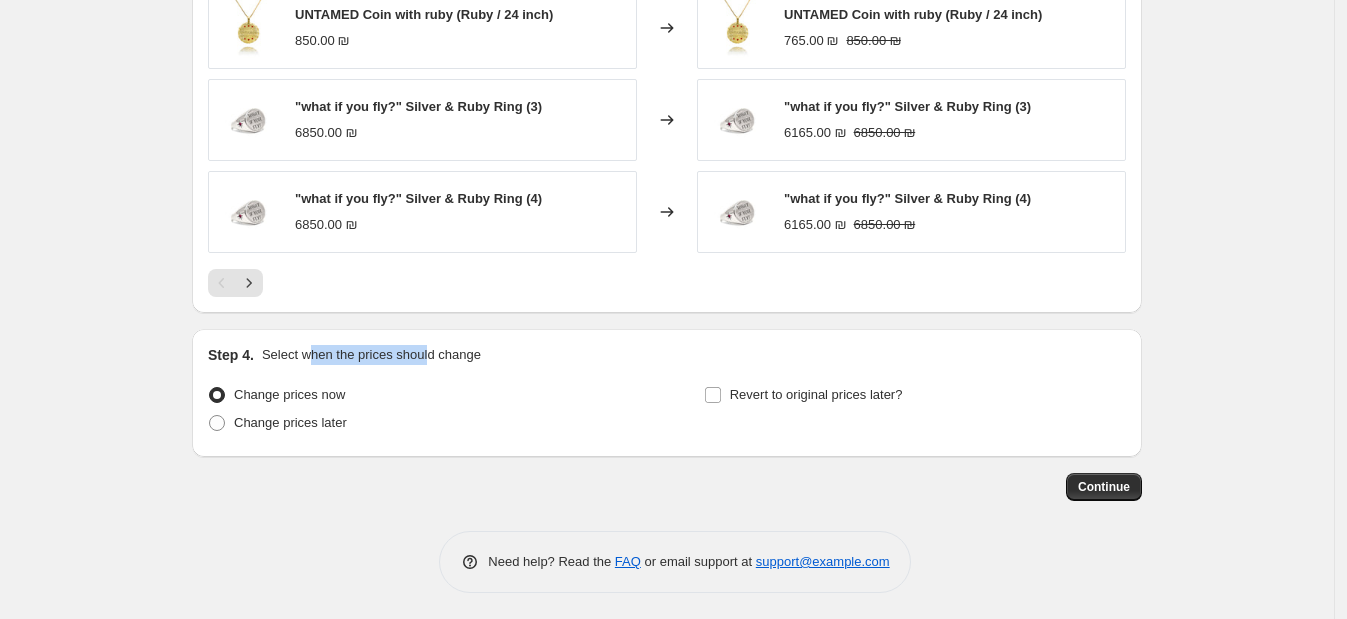drag, startPoint x: 321, startPoint y: 350, endPoint x: 451, endPoint y: 335, distance: 130.86252 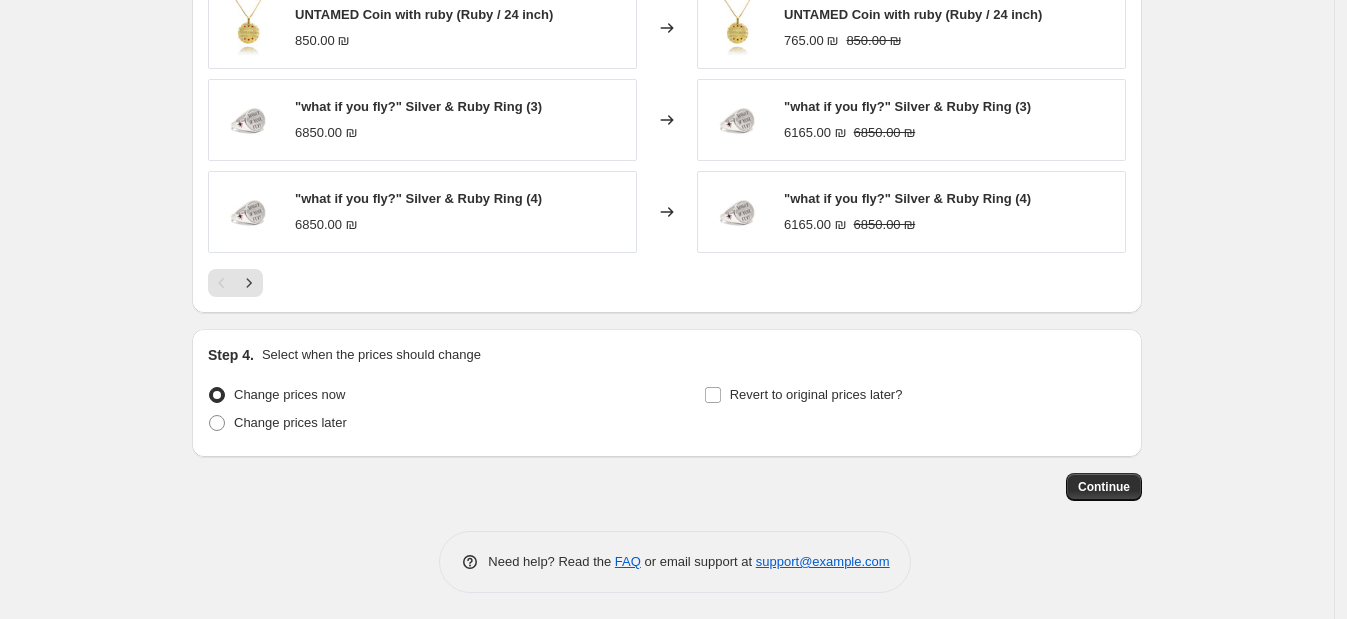 click on "Create new price change job. This page is ready Create new price change job Draft Step 1. Optionally give your price change job a title (eg "March 30% off sale on boots") TU BE AV SALE 10% This title is just for internal use, customers won't see it Step 2. Select how the prices should change Use bulk price change rules Set product prices individually Use CSV upload Price Change type Change the price to a certain amount Change the price by a certain amount Change the price by a certain percentage Change the price to the current compare at price (price before sale) Change the price by a certain amount relative to the compare at price Change the price by a certain percentage relative to the compare at price Don't change the price Change the price by a certain percentage relative to the cost per item Change price to certain cost margin Change the price by a certain percentage Price change amount -10 % (Price drop) Rounding Round to nearest .01 Round to nearest whole number End prices in .99 Compare at price   FAQ" at bounding box center [667, -489] 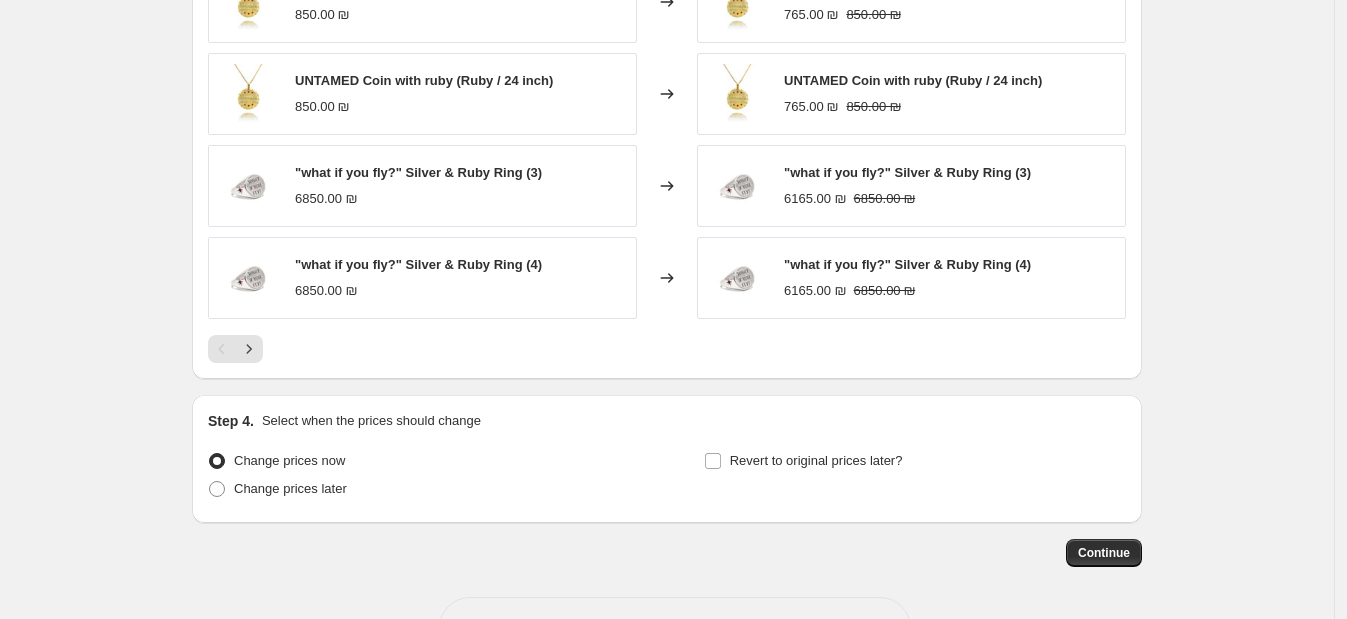 scroll, scrollTop: 1601, scrollLeft: 0, axis: vertical 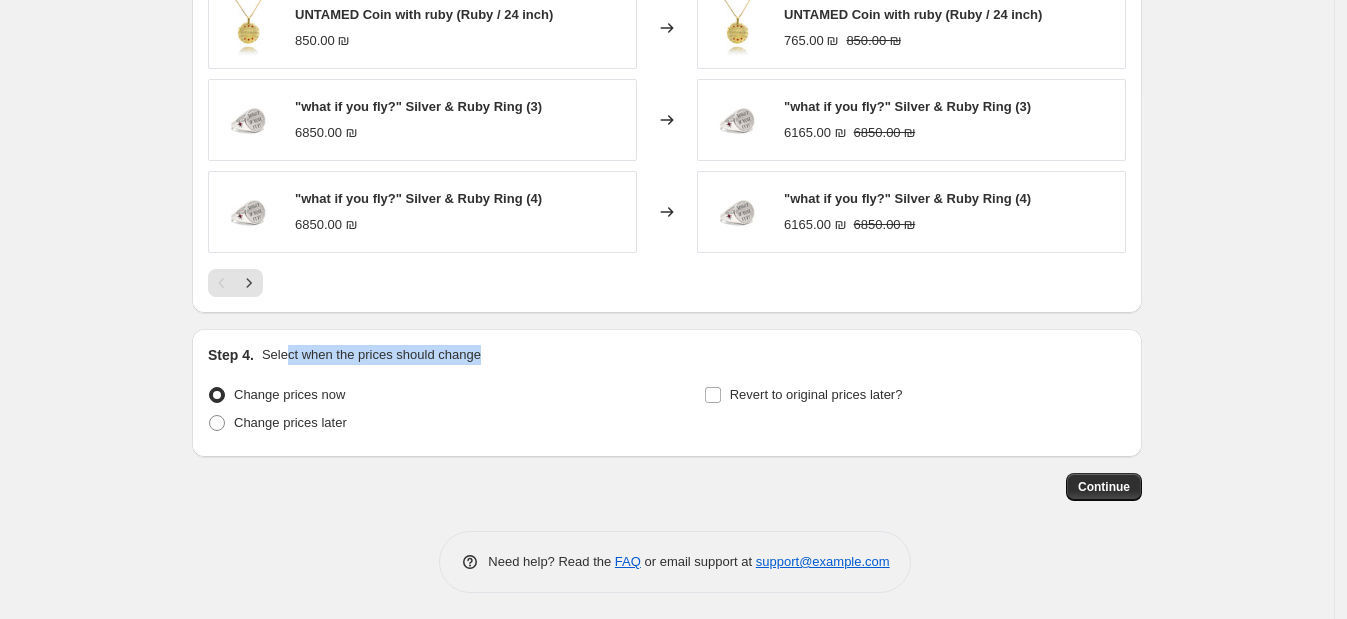 drag, startPoint x: 300, startPoint y: 350, endPoint x: 506, endPoint y: 357, distance: 206.1189 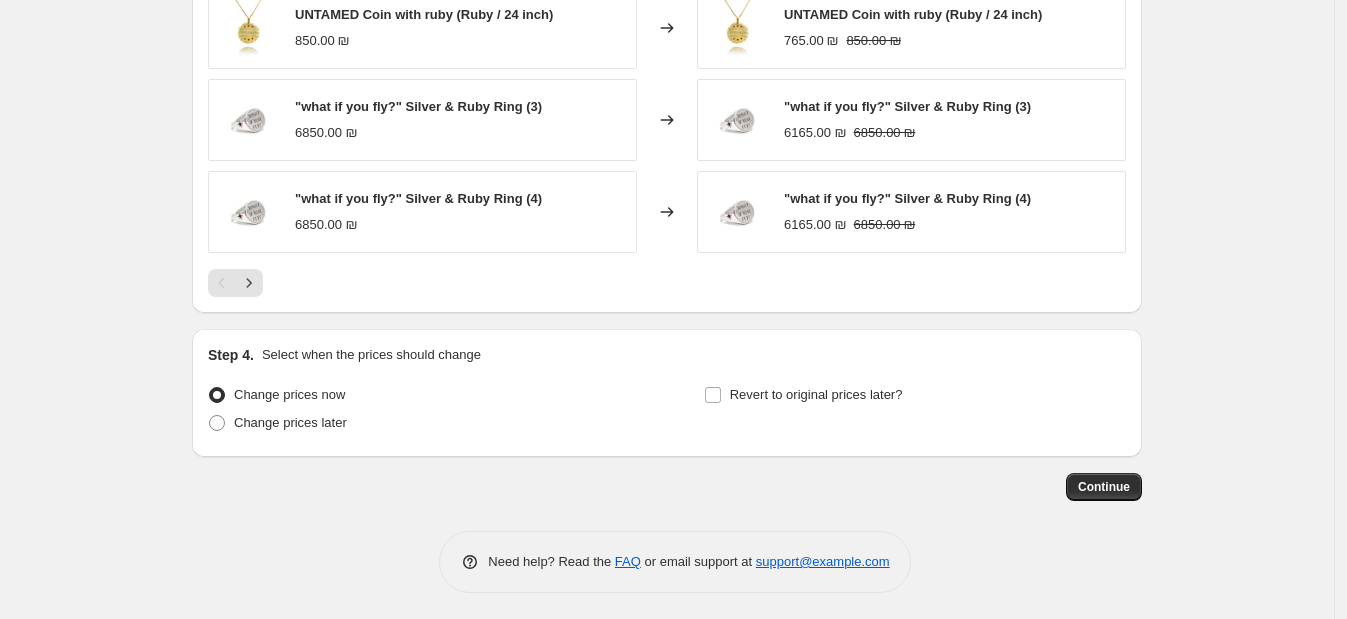 click on "Continue" at bounding box center (667, 487) 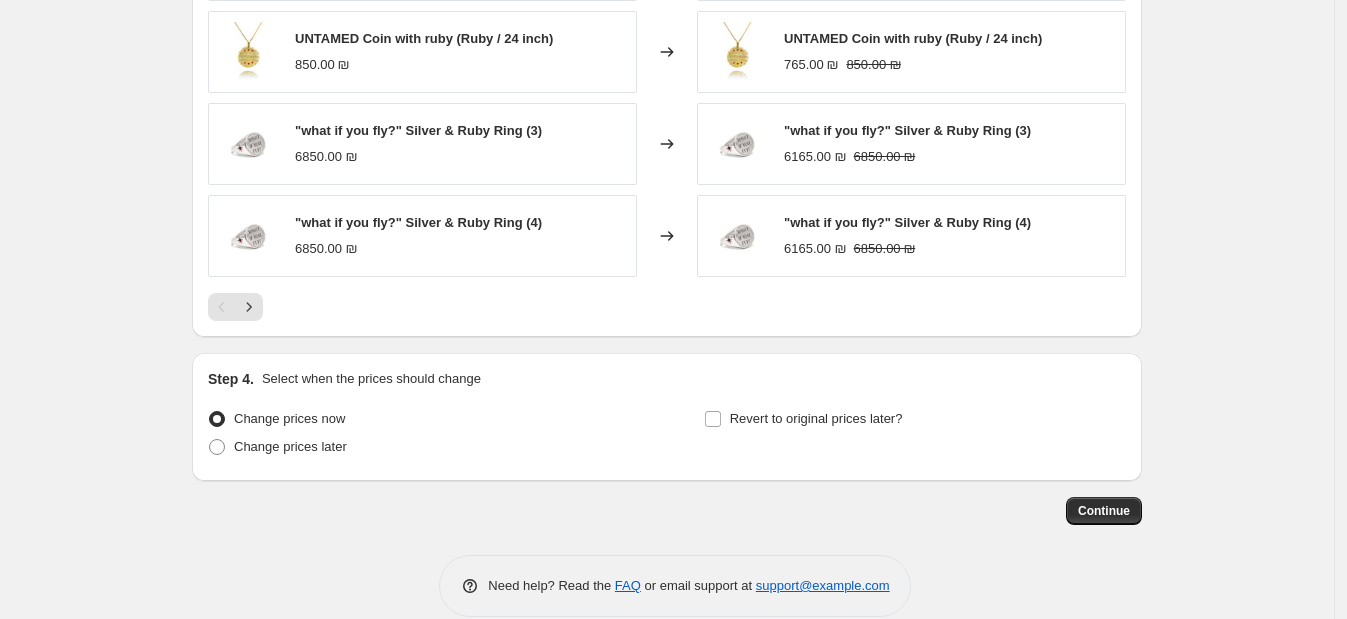 scroll, scrollTop: 1601, scrollLeft: 0, axis: vertical 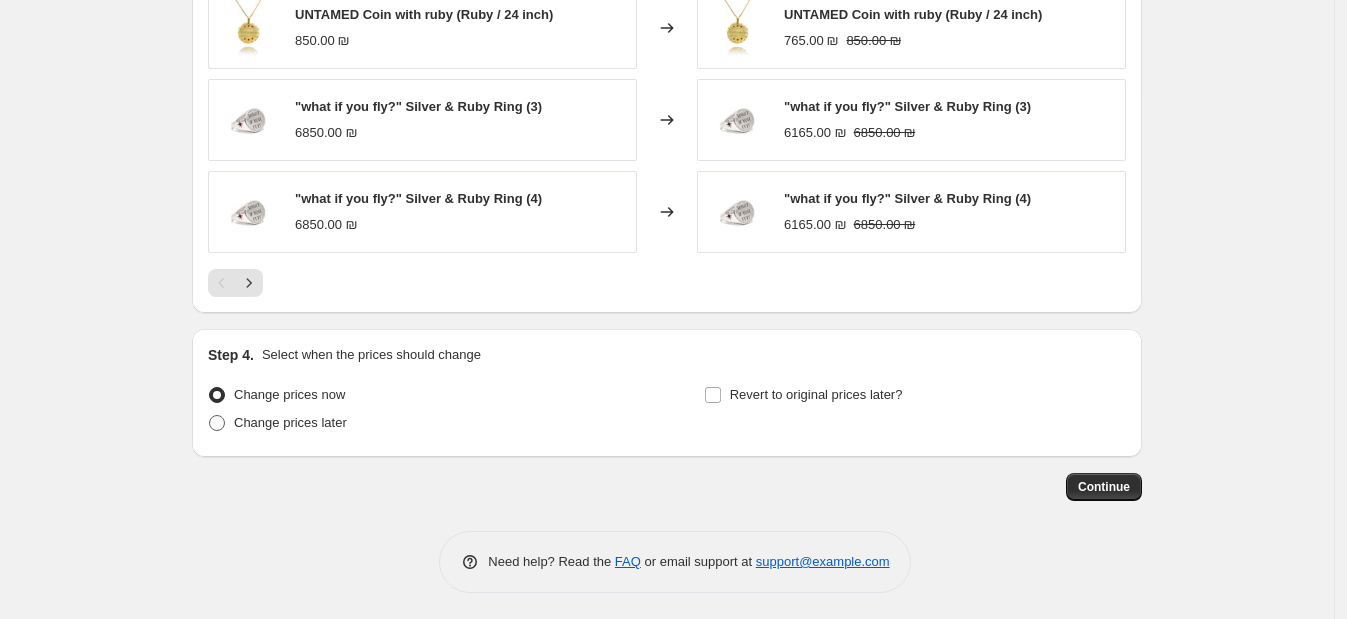 click at bounding box center [217, 423] 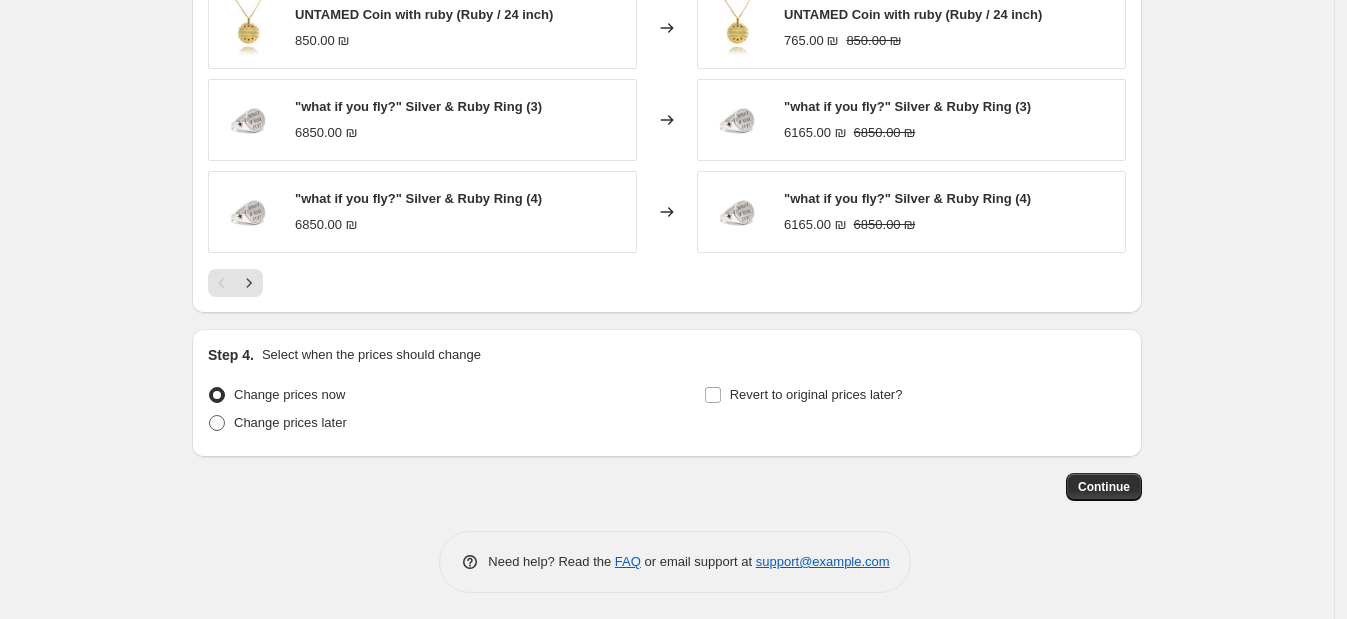 radio on "true" 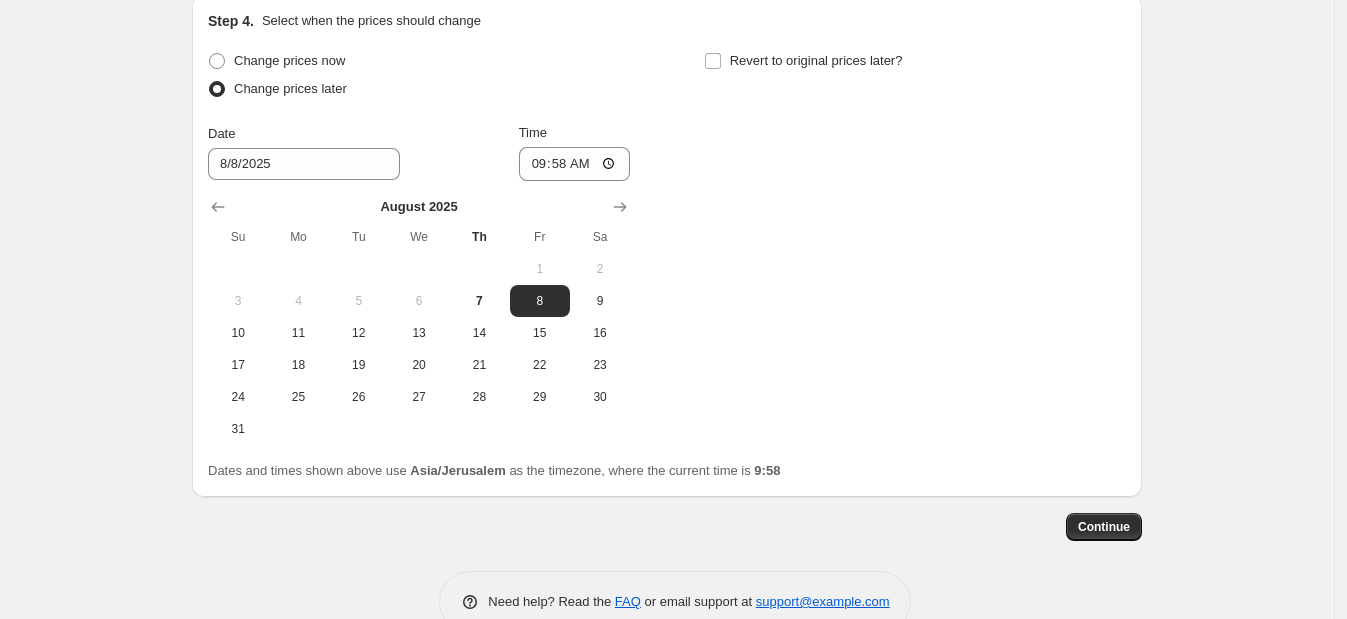 scroll, scrollTop: 1974, scrollLeft: 0, axis: vertical 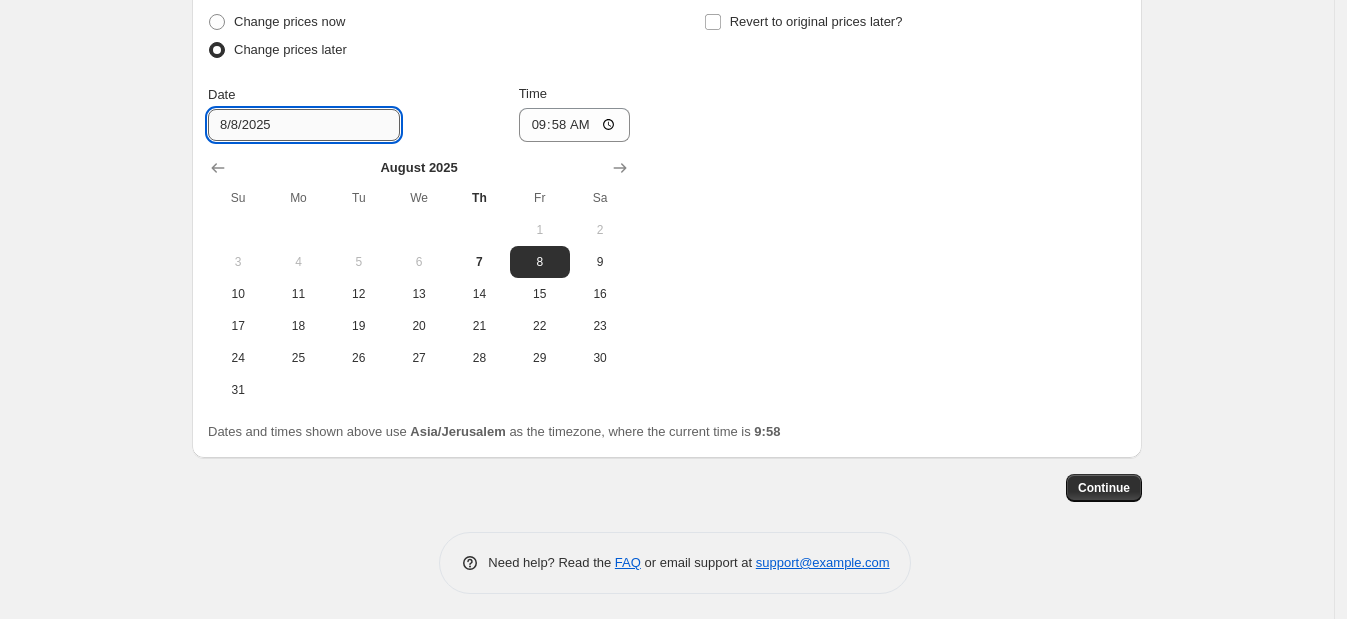 drag, startPoint x: 306, startPoint y: 135, endPoint x: 325, endPoint y: 128, distance: 20.248457 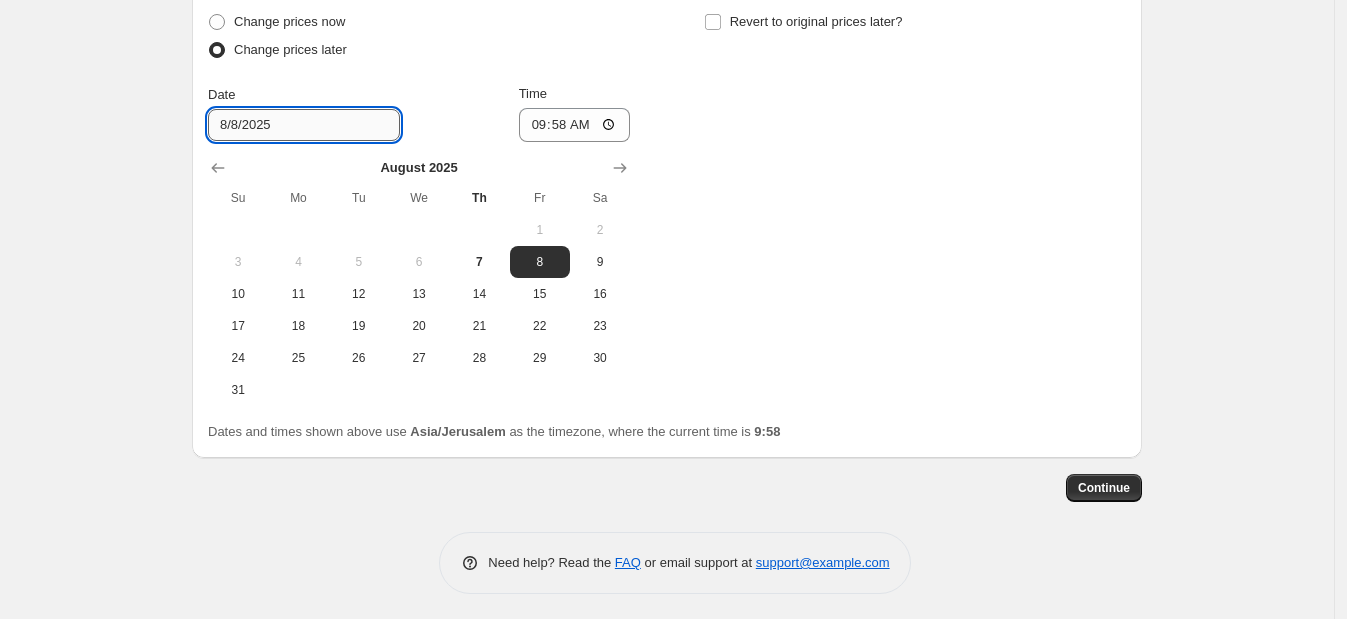 click on "8/8/2025" at bounding box center [304, 125] 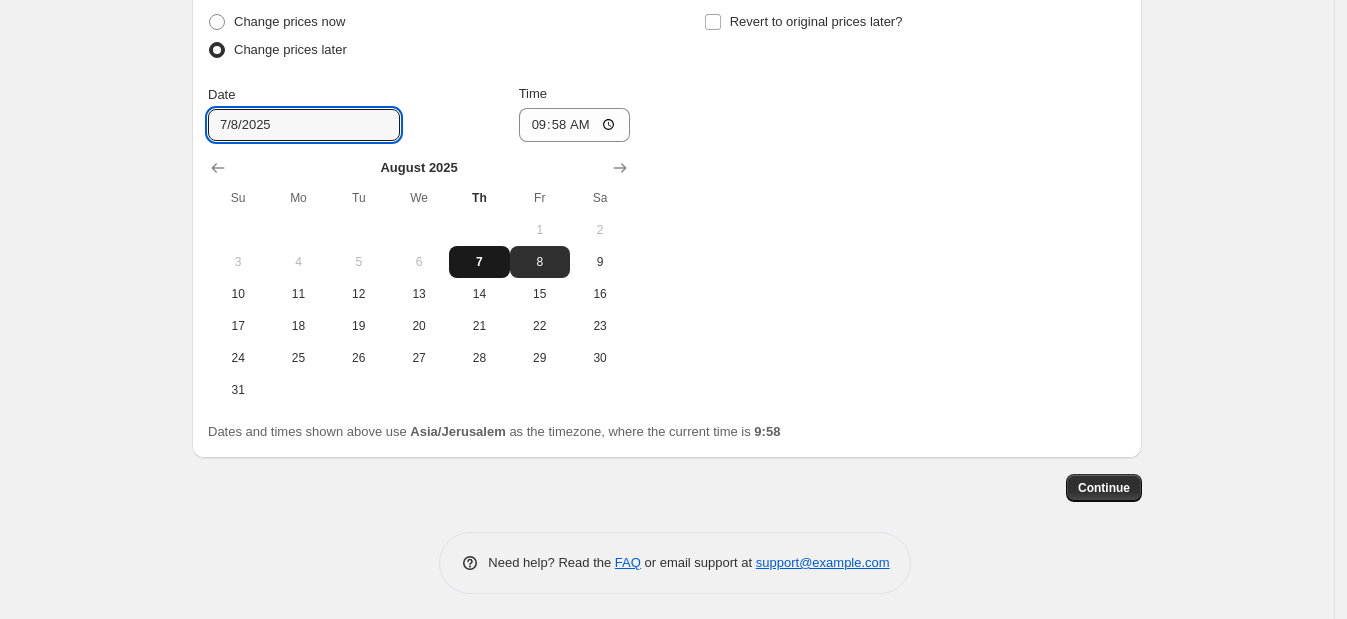 type on "7/8/2025" 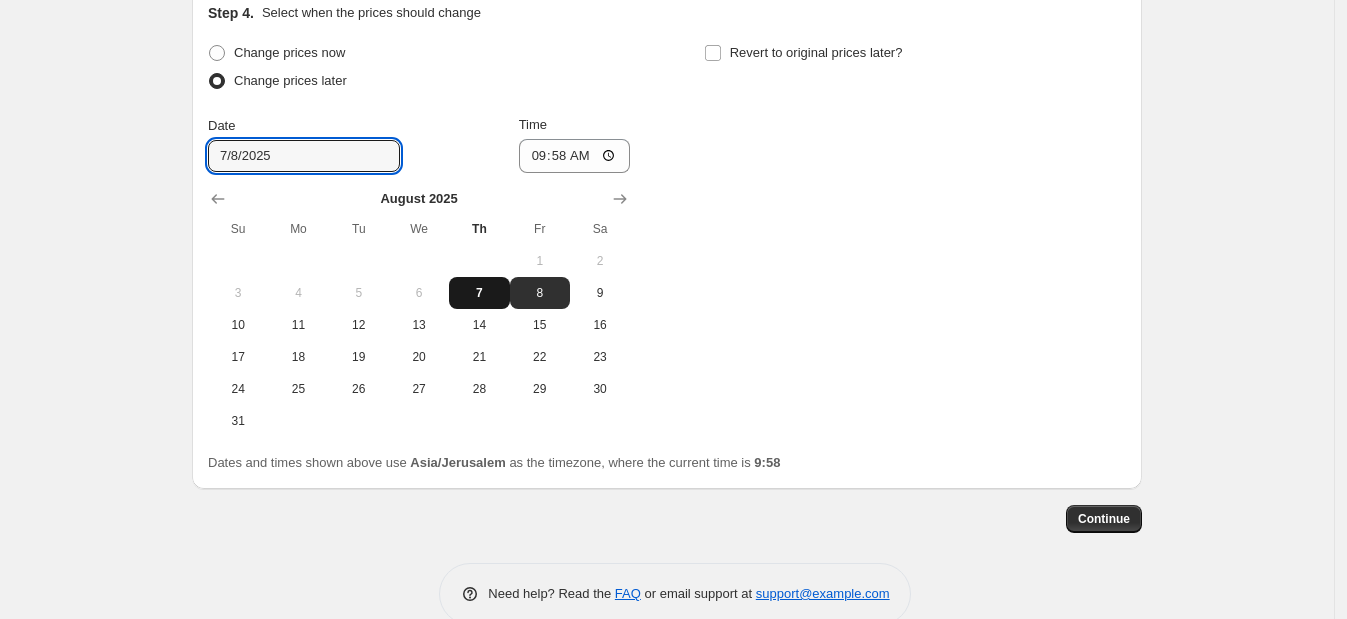 click on "1 2 3 4 5 6 7 8 9 10 11 12 13 14 15 16 17 18 19 20 21 22 23 24 25 26 27 28 29 30 31" at bounding box center (419, 341) 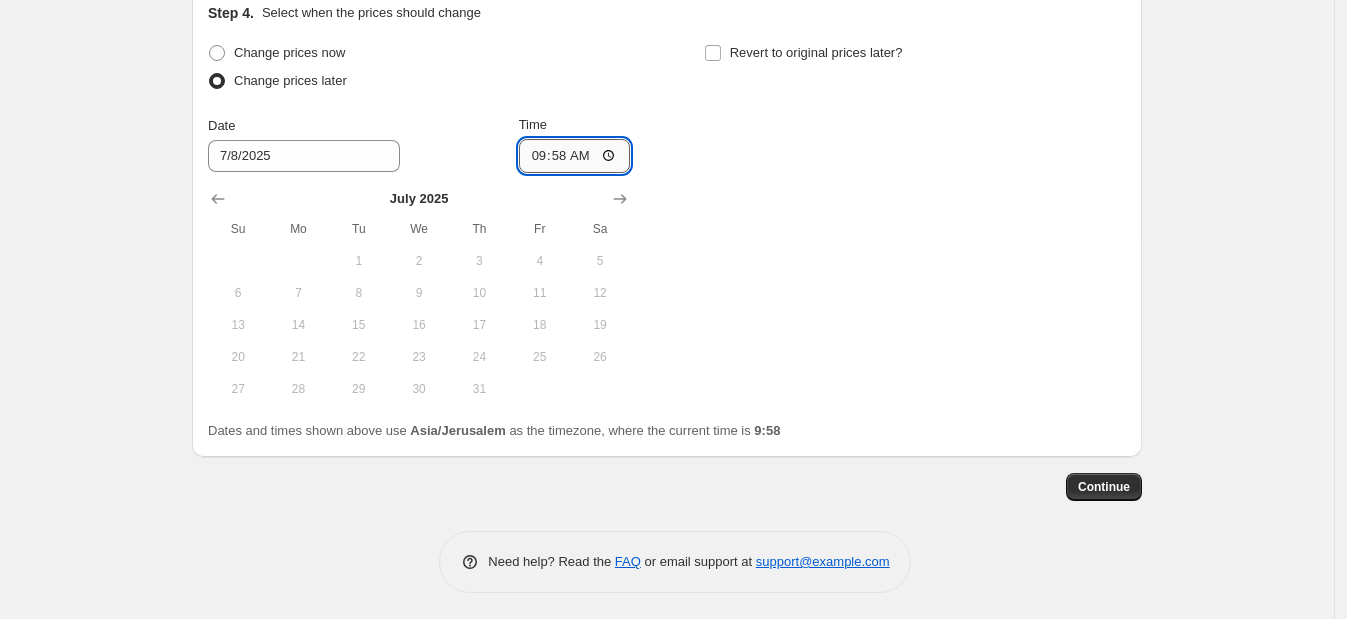 click on "09:58" at bounding box center (575, 156) 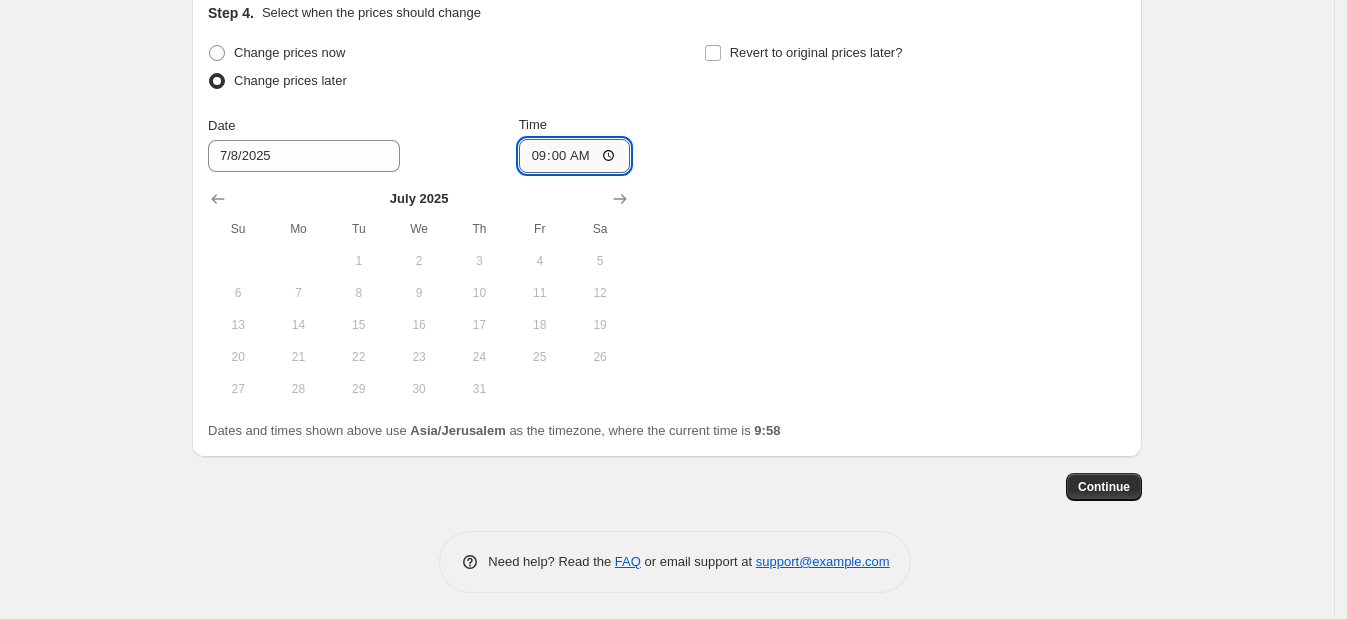 click on "09:00" at bounding box center [575, 156] 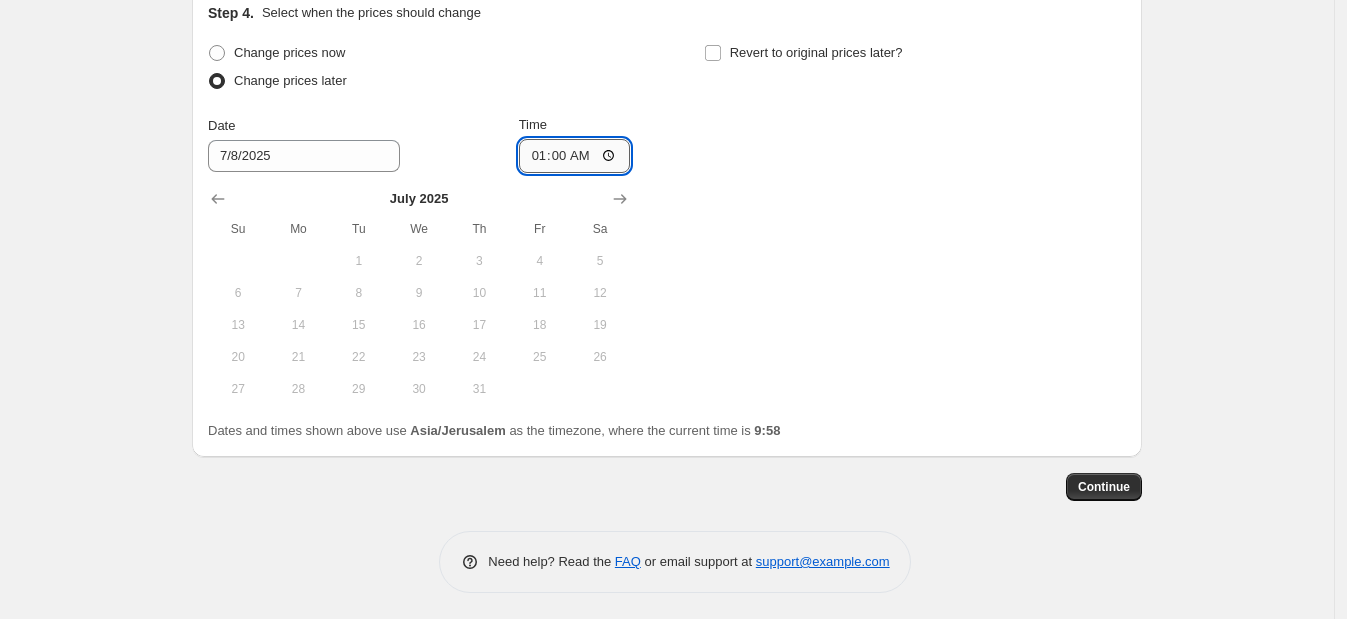 type on "10:00" 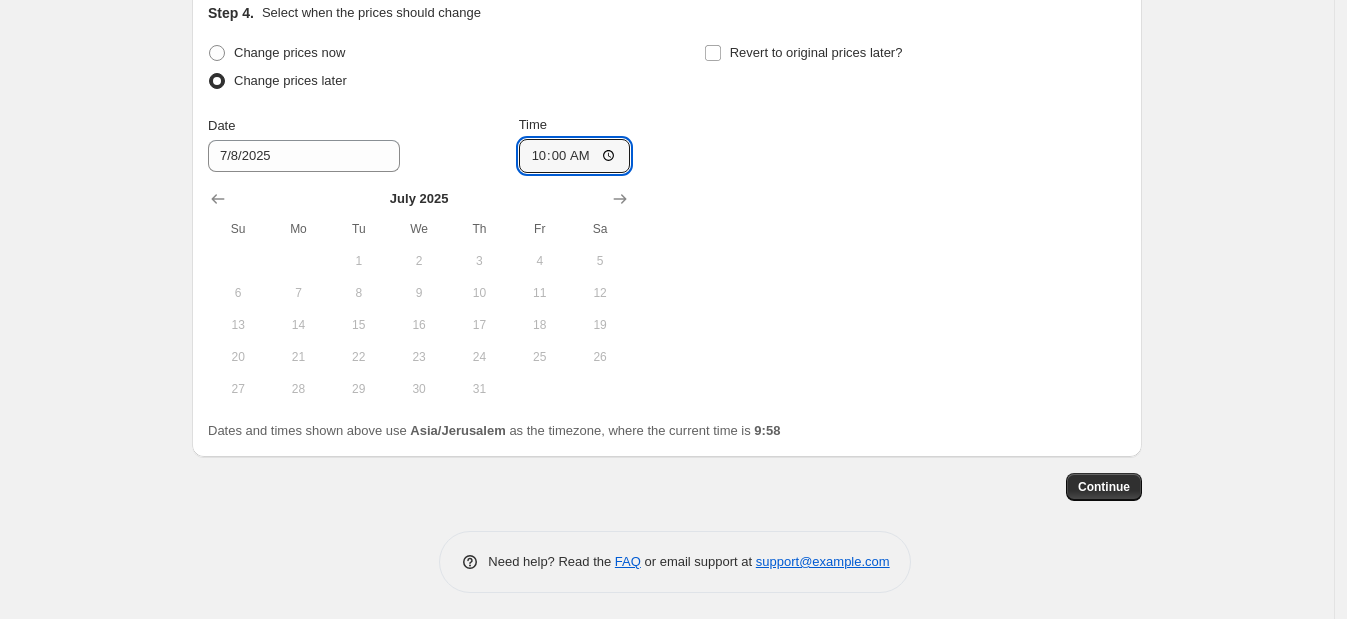 click on "Change prices now Change prices later Date 7/8/2025 Time 10:00 July   2025 Su Mo Tu We Th Fr Sa 1 2 3 4 5 6 7 8 9 10 11 12 13 14 15 16 17 18 19 20 21 22 23 24 25 26 27 28 29 30 31 Revert to original prices later?" at bounding box center (667, 222) 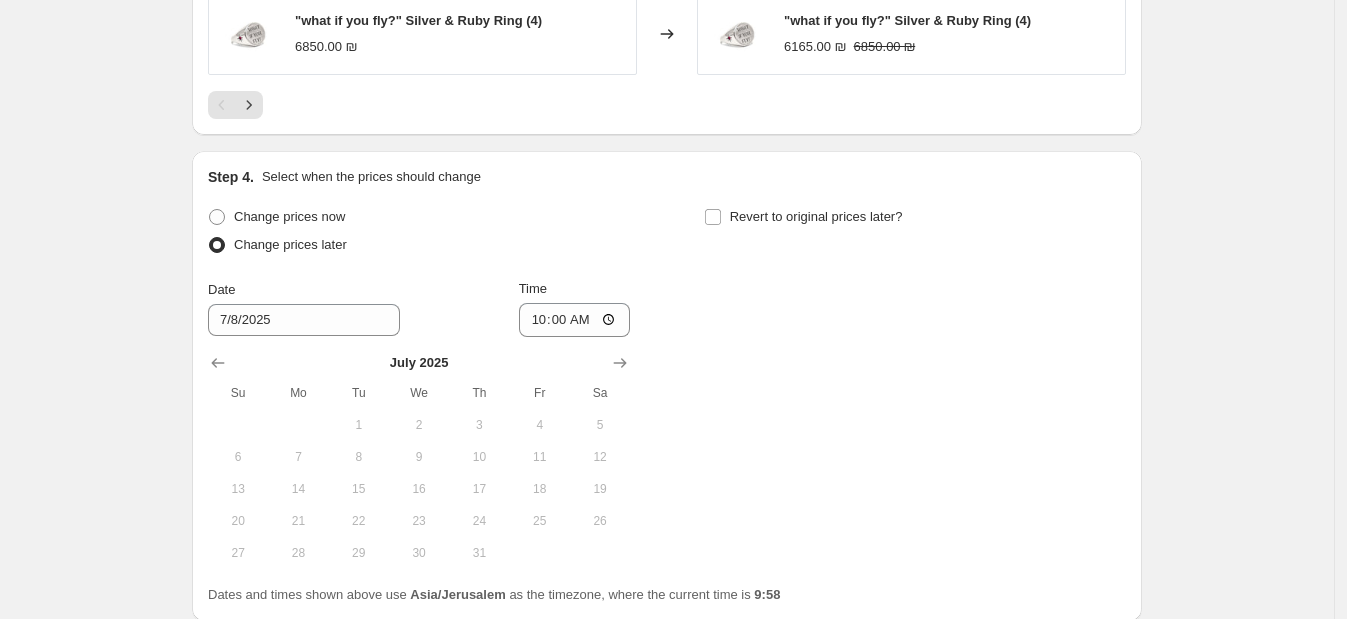 scroll, scrollTop: 1818, scrollLeft: 0, axis: vertical 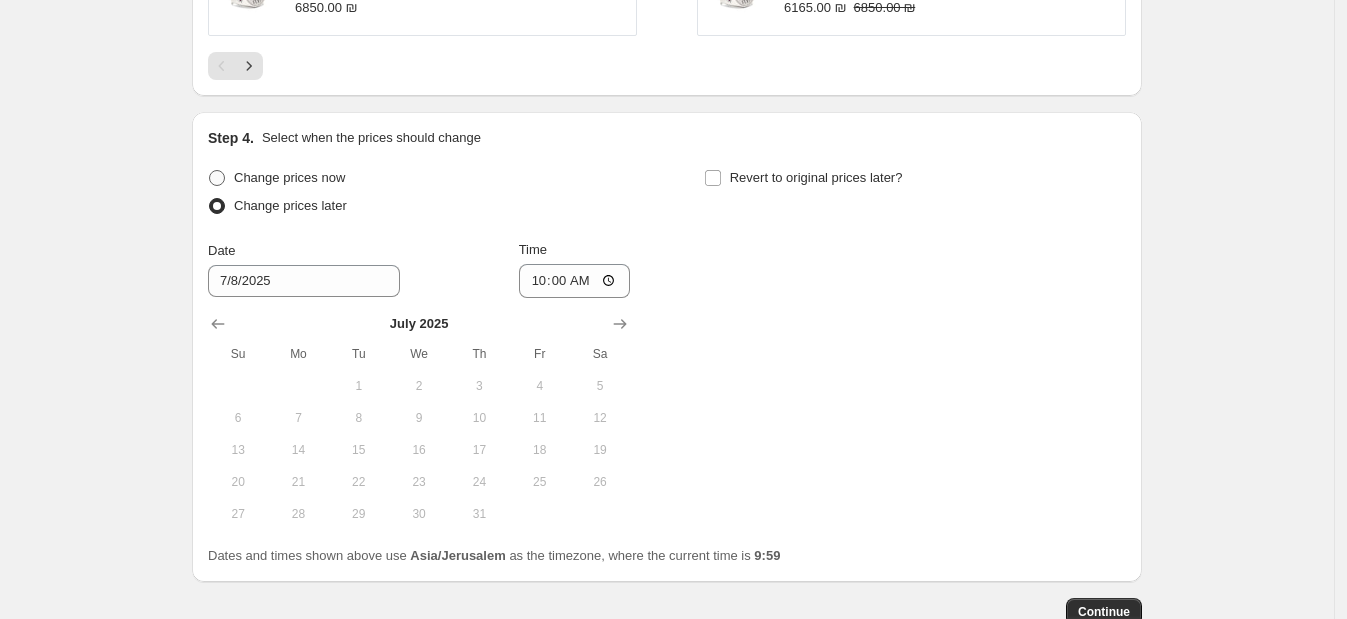 click on "Change prices now" at bounding box center (289, 178) 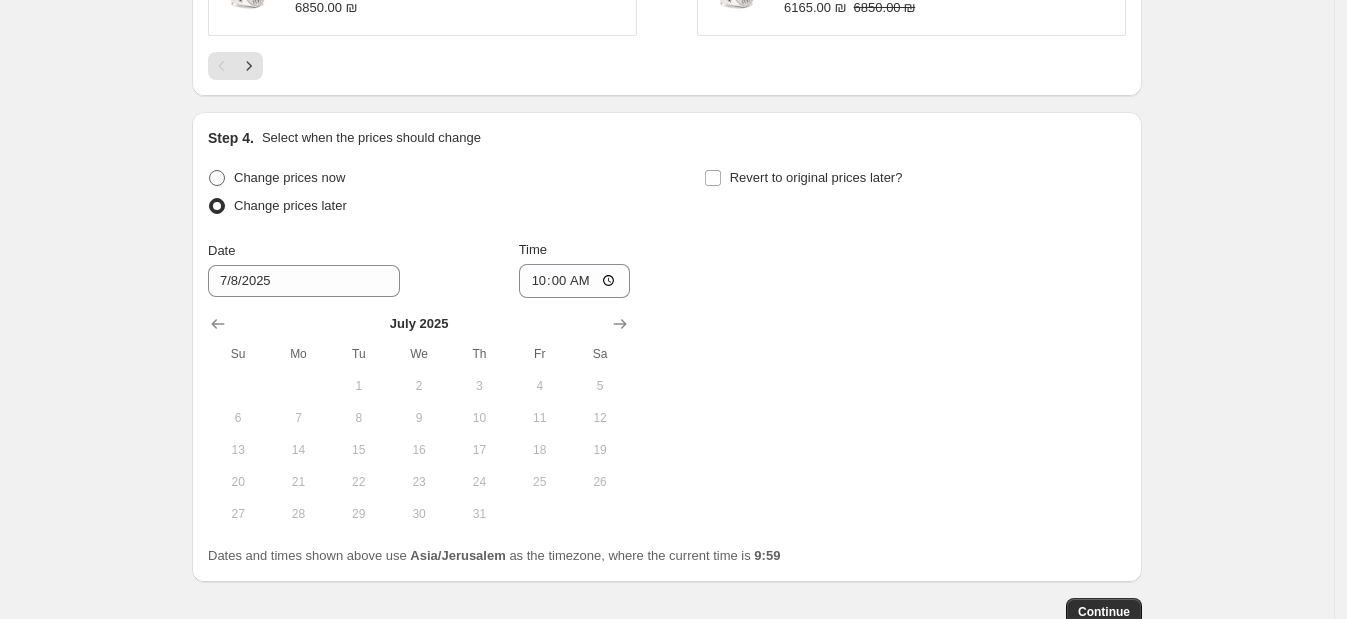 radio on "true" 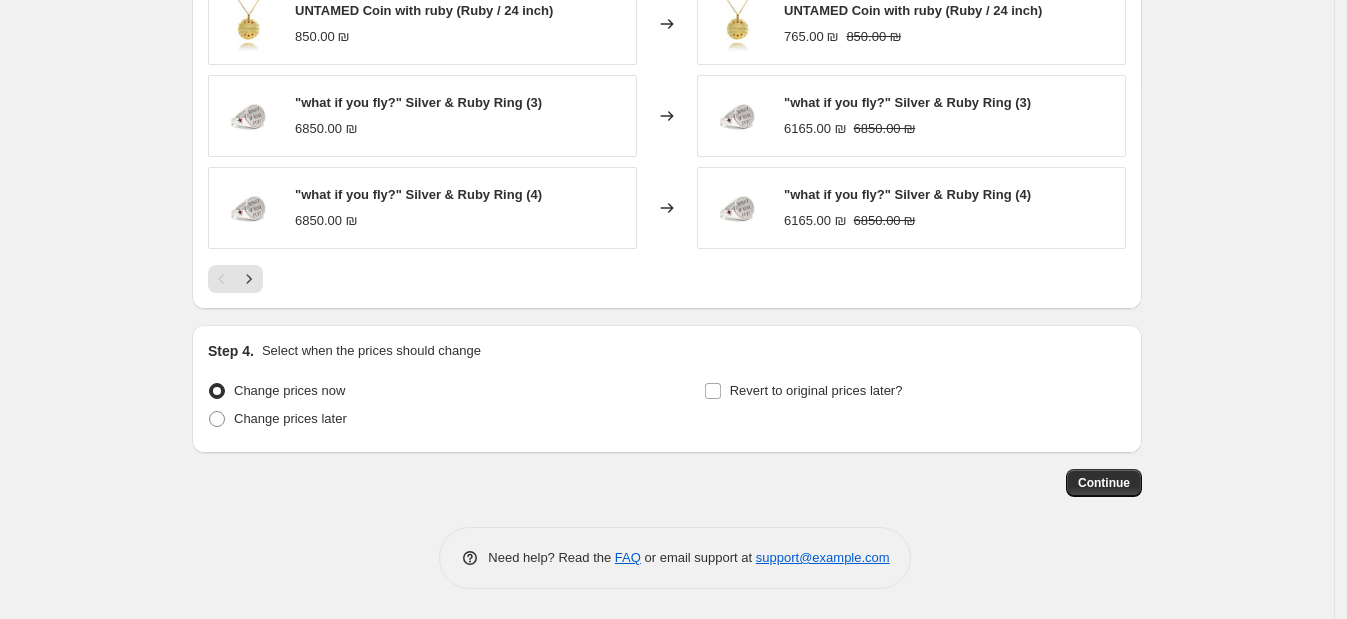 scroll, scrollTop: 1601, scrollLeft: 0, axis: vertical 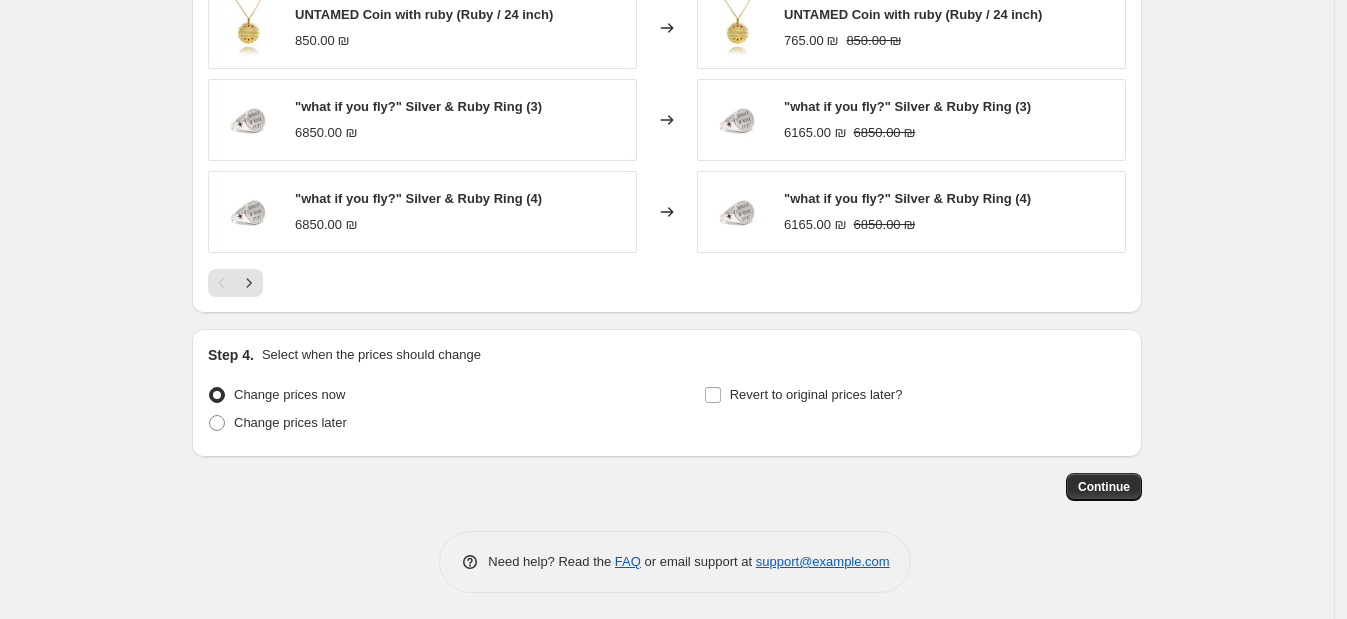 click on "Change prices now Change prices later Revert to original prices later?" at bounding box center [667, 411] 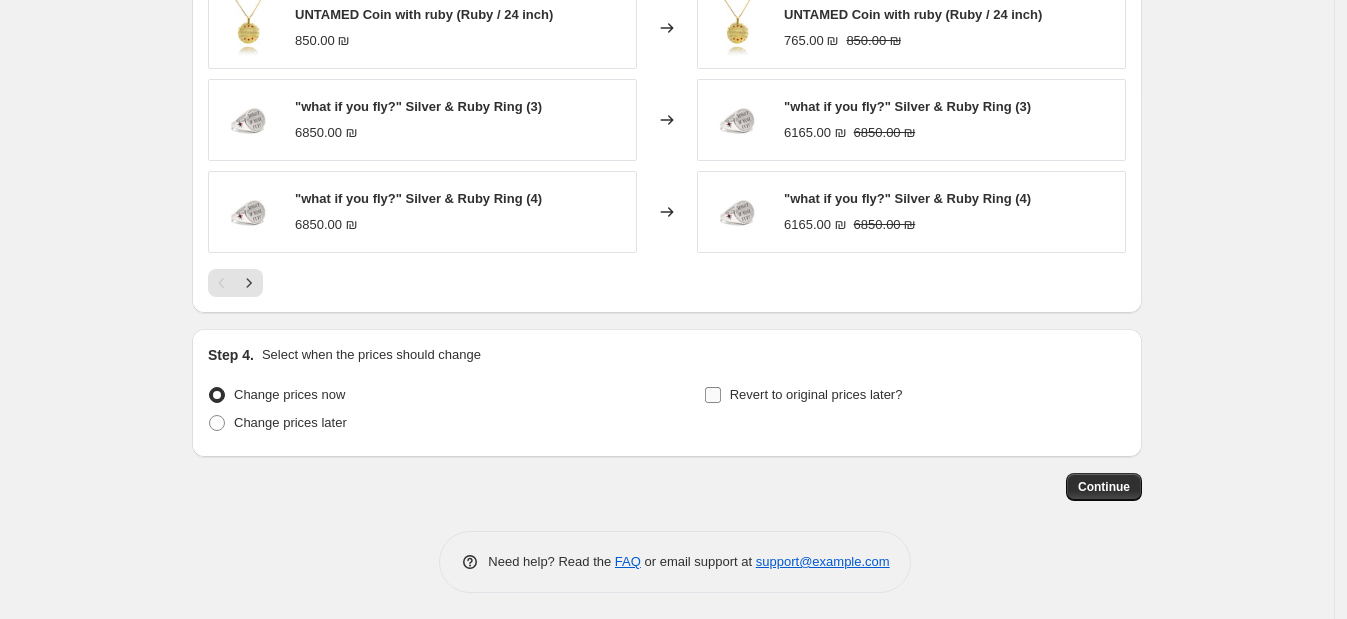 click on "Revert to original prices later?" at bounding box center (713, 395) 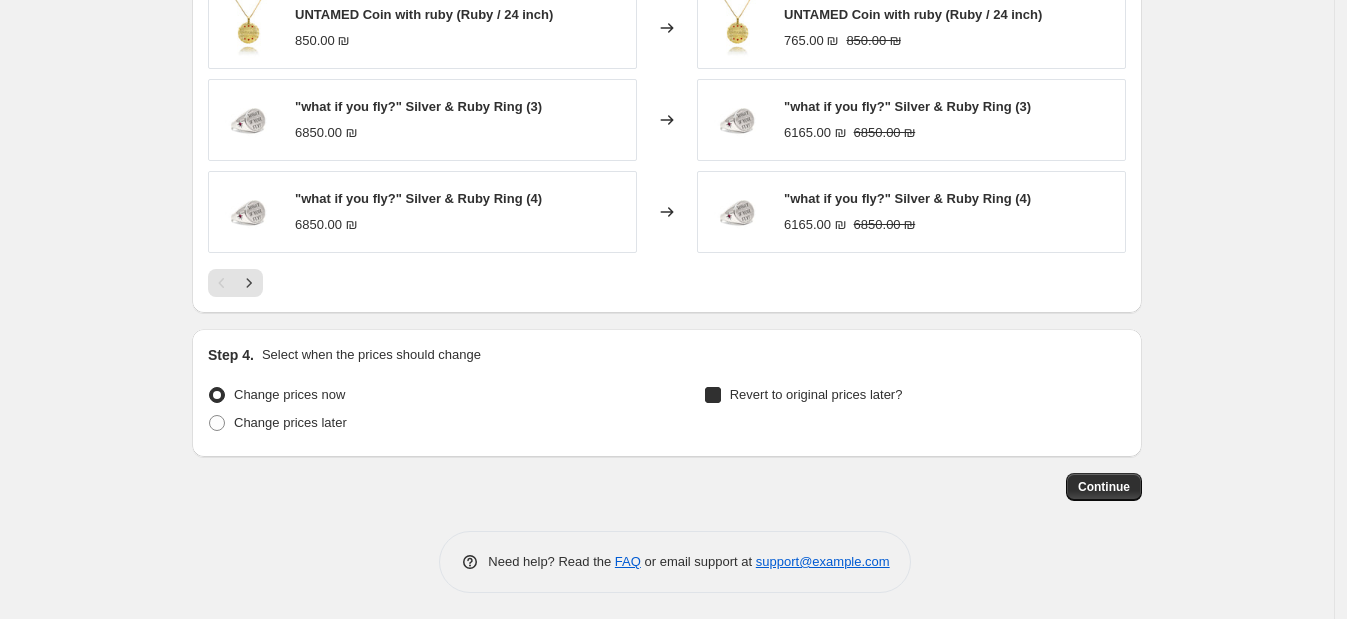 checkbox on "true" 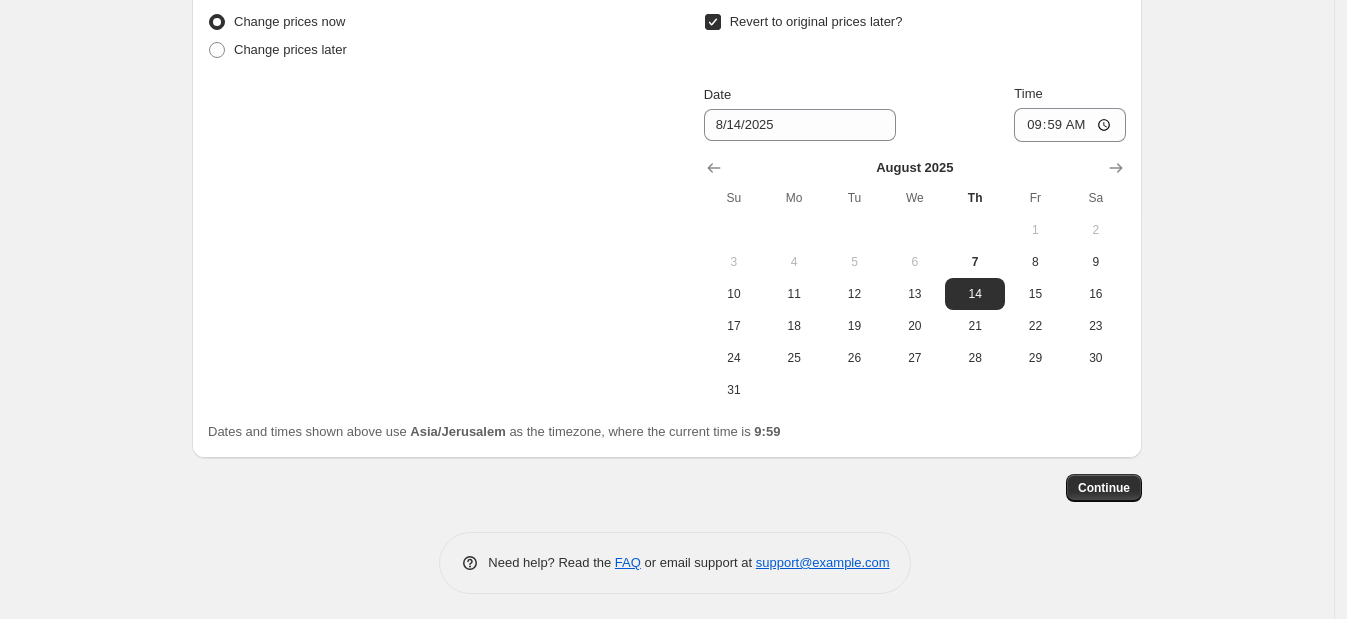 scroll, scrollTop: 1724, scrollLeft: 0, axis: vertical 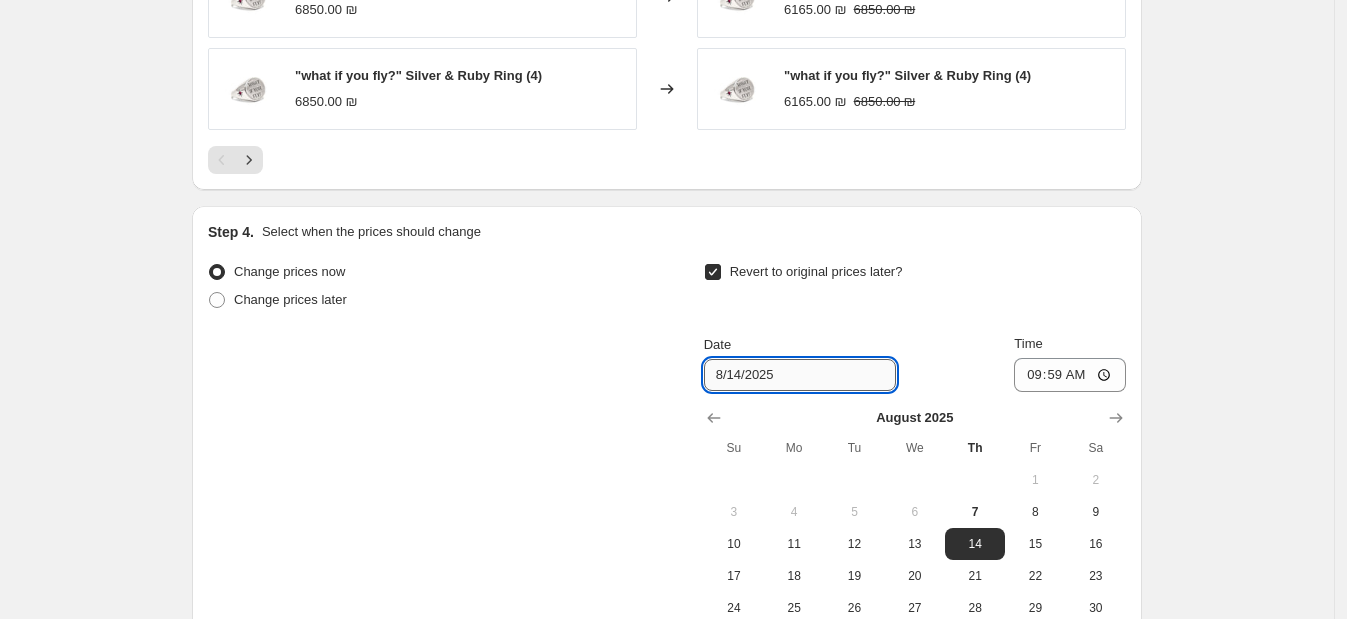 click on "8/14/2025" at bounding box center [800, 375] 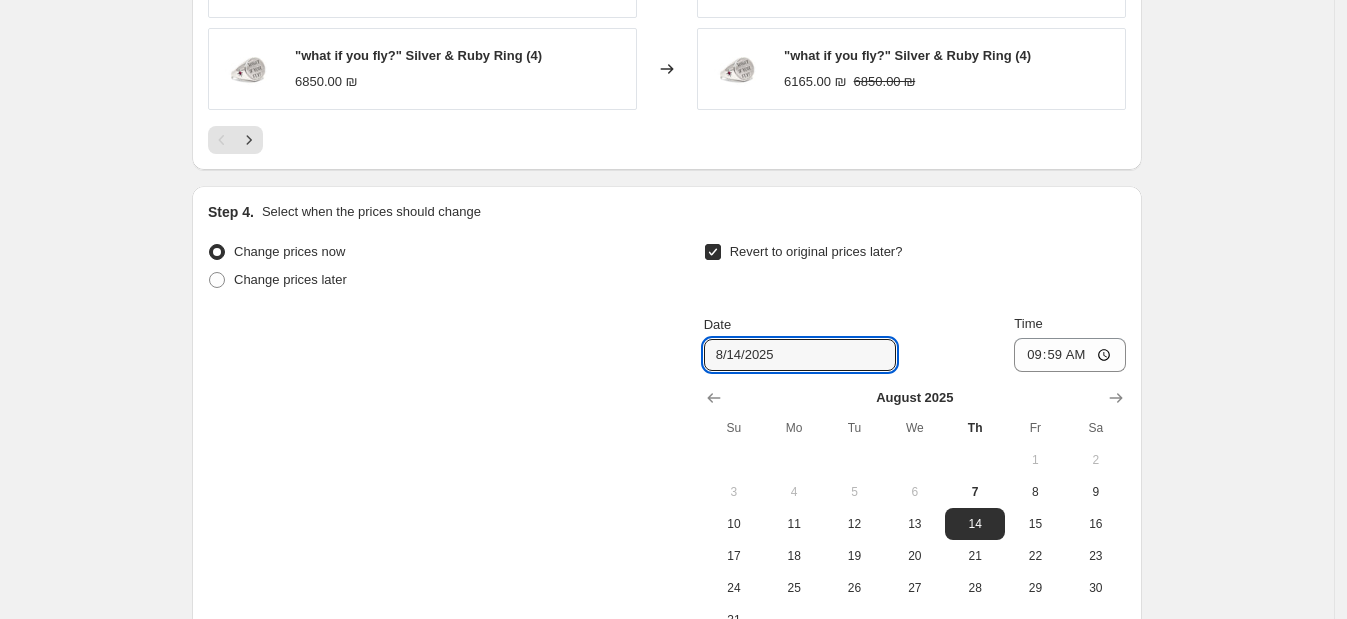 scroll, scrollTop: 1974, scrollLeft: 0, axis: vertical 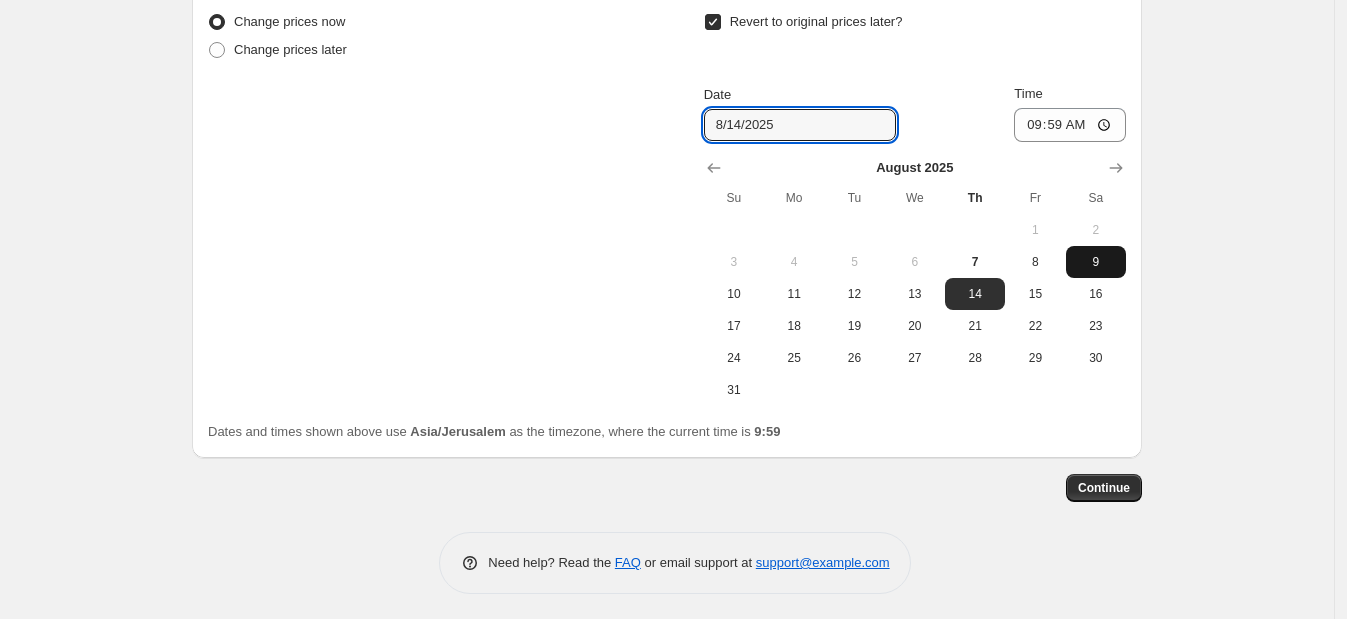 click on "9" at bounding box center [1096, 262] 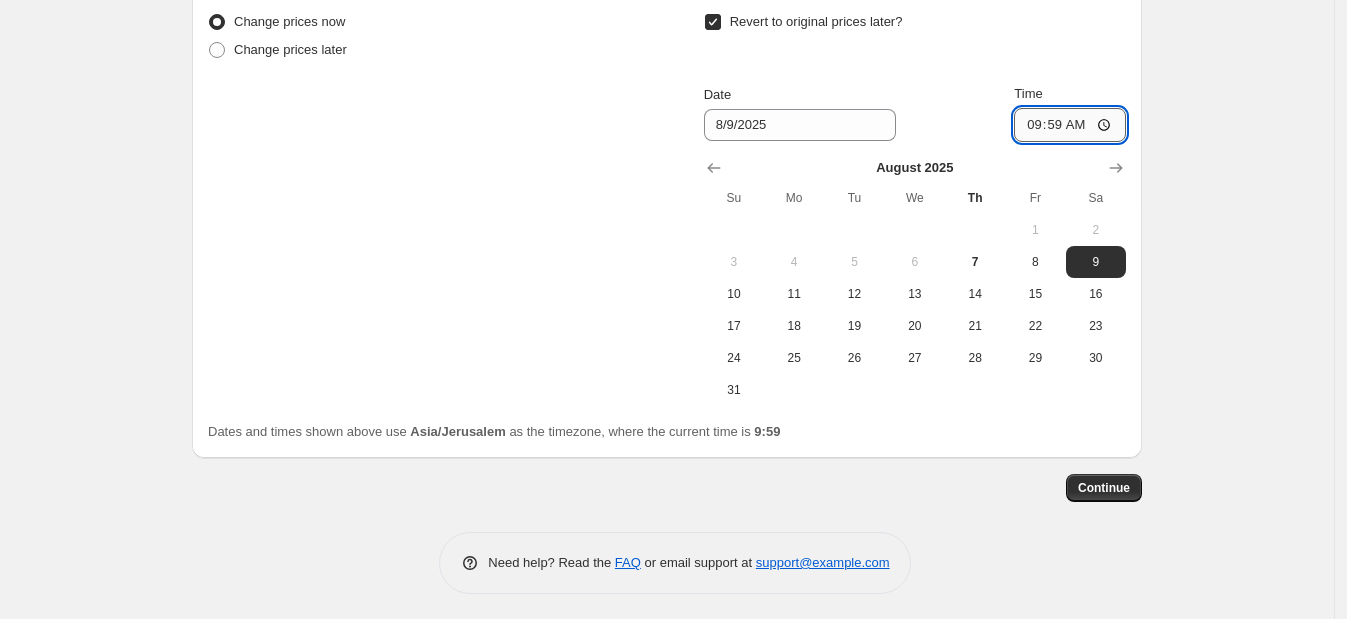 click on "09:59" at bounding box center (1070, 125) 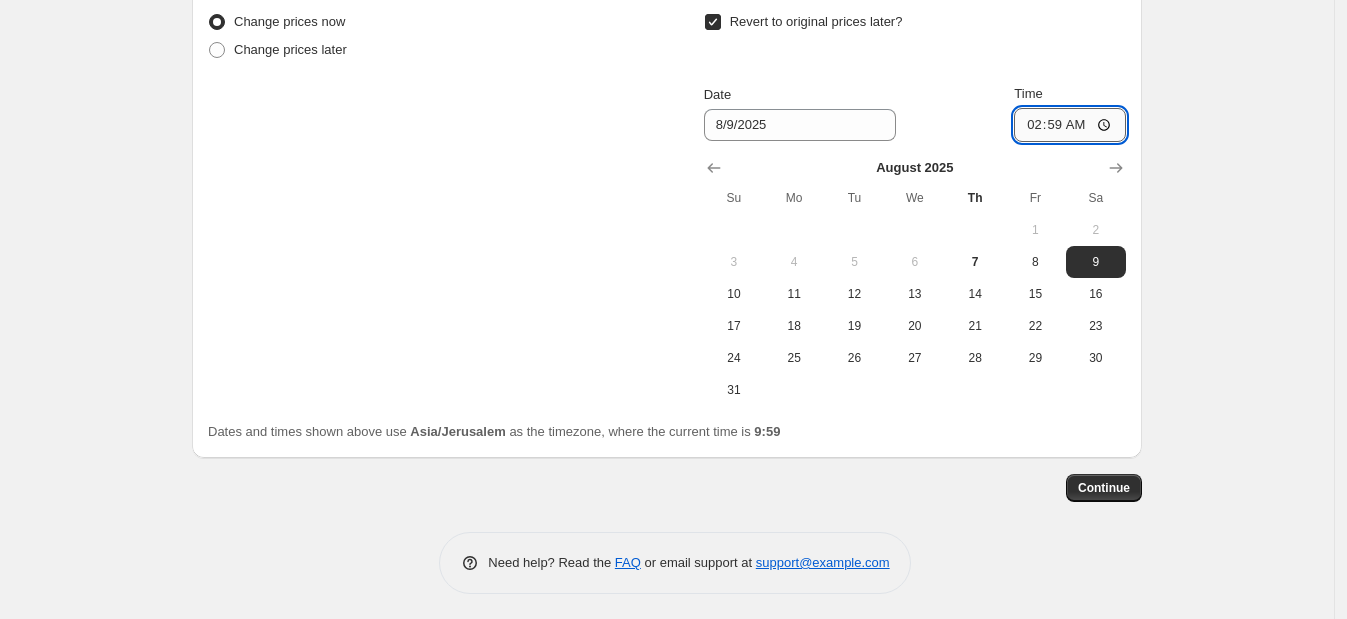 type on "23:59" 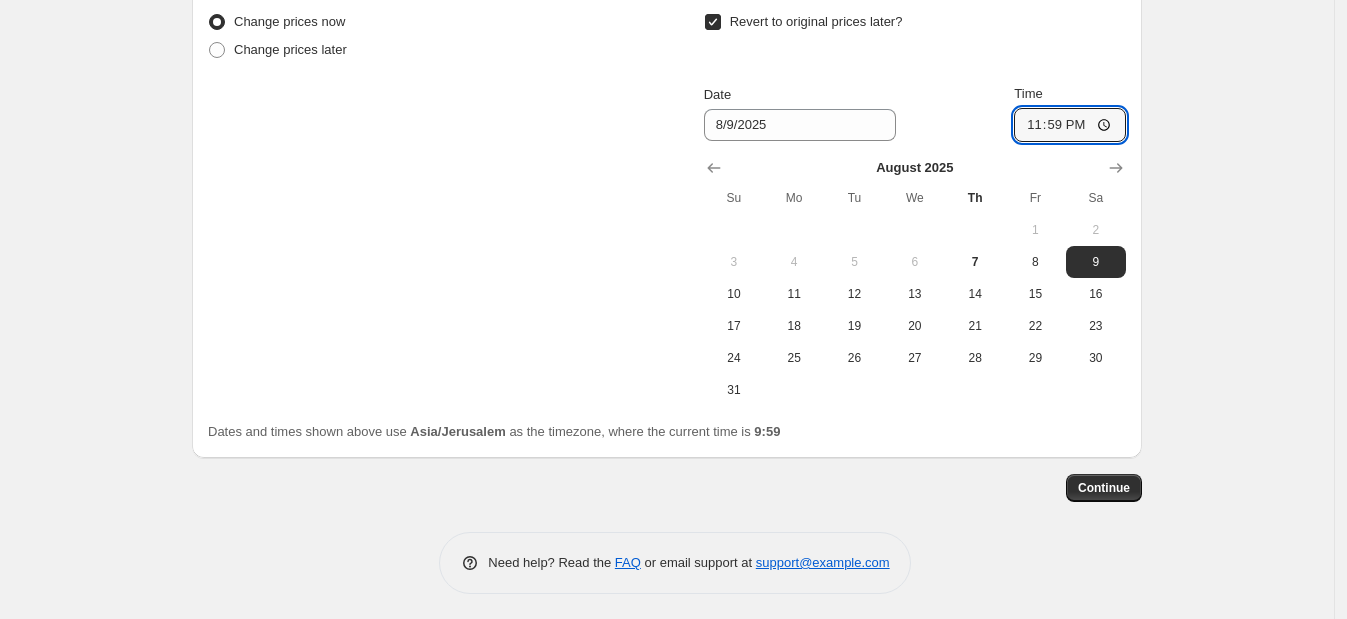 click on "Create new price change job. This page is ready Create new price change job Draft Step 1. Optionally give your price change job a title (eg "March 30% off sale on boots") TU BE AV SALE 10% This title is just for internal use, customers won't see it Step 2. Select how the prices should change Use bulk price change rules Set product prices individually Use CSV upload Price Change type Change the price to a certain amount Change the price by a certain amount Change the price by a certain percentage Change the price to the current compare at price (price before sale) Change the price by a certain amount relative to the compare at price Change the price by a certain percentage relative to the compare at price Don't change the price Change the price by a certain percentage relative to the cost per item Change price to certain cost margin Change the price by a certain percentage Price change amount -10 % (Price drop) Rounding Round to nearest .01 Round to nearest whole number End prices in .99 Compare at price Date" at bounding box center (667, -675) 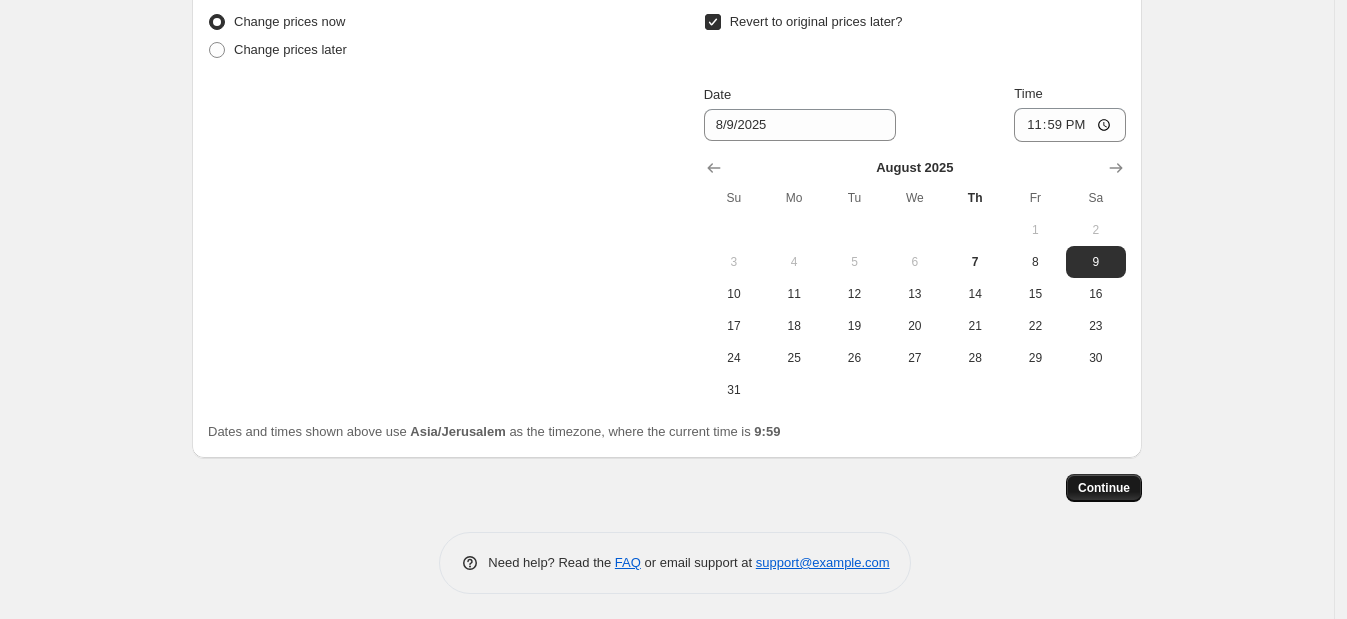 click on "Continue" at bounding box center [1104, 488] 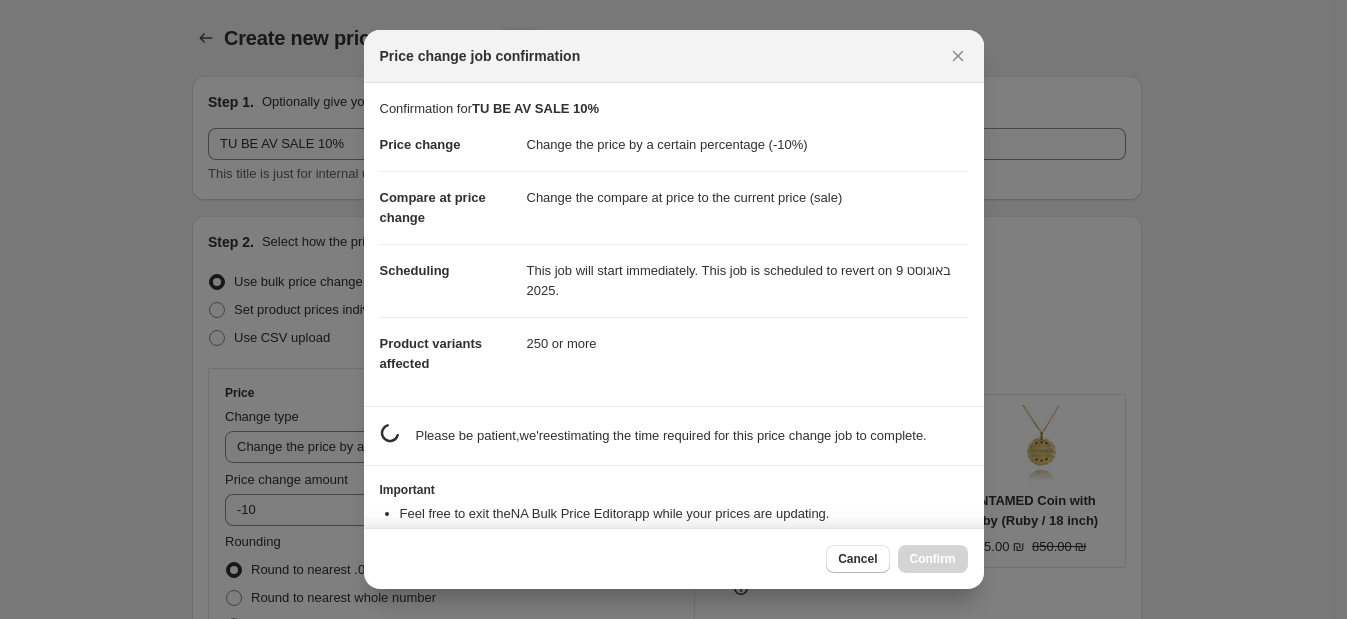 scroll, scrollTop: 0, scrollLeft: 0, axis: both 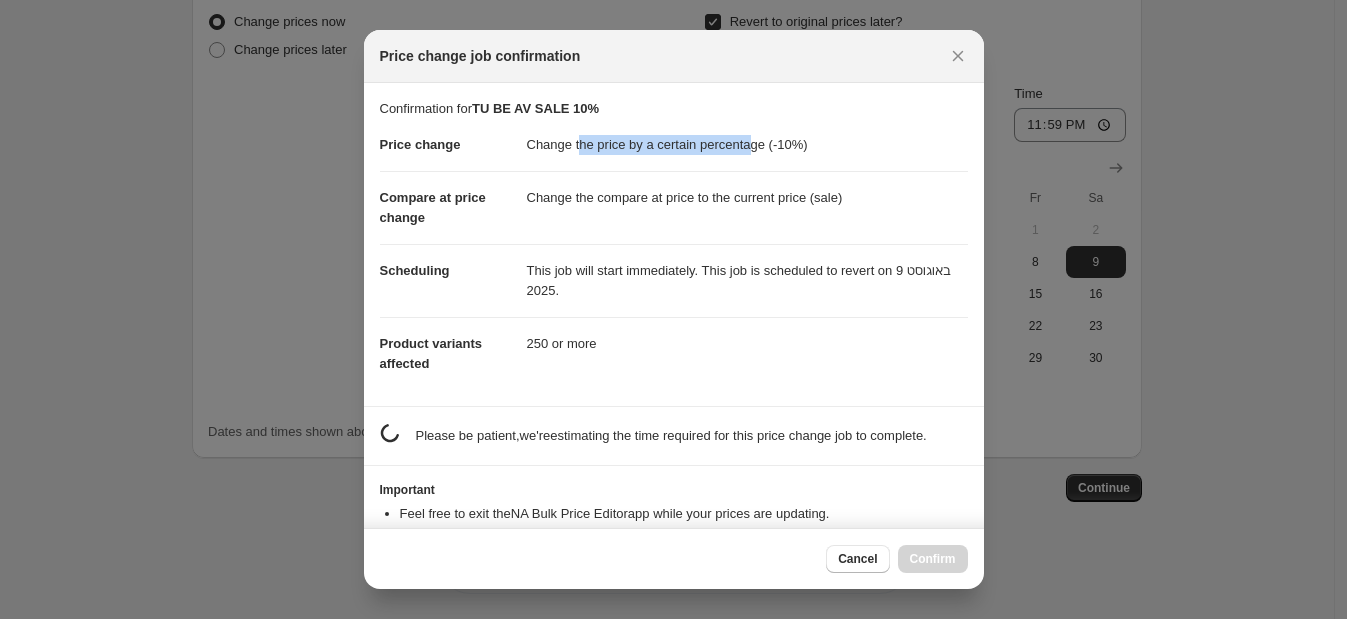 drag, startPoint x: 583, startPoint y: 148, endPoint x: 766, endPoint y: 144, distance: 183.04372 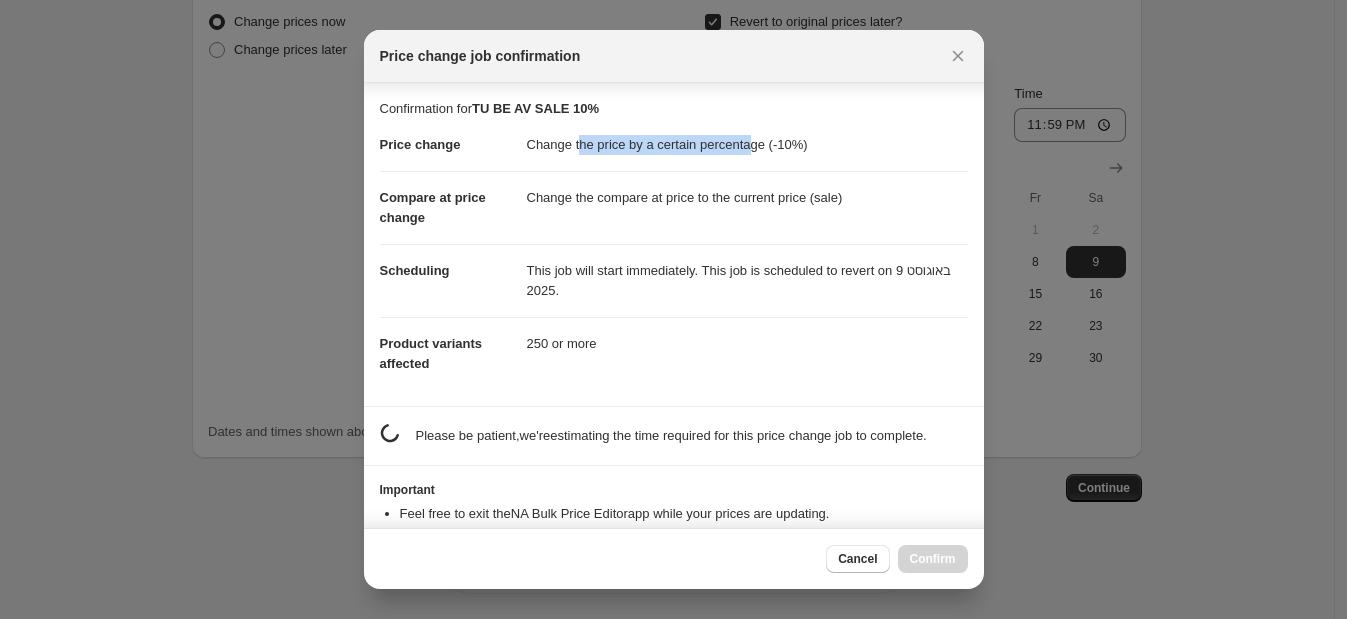 scroll, scrollTop: 76, scrollLeft: 0, axis: vertical 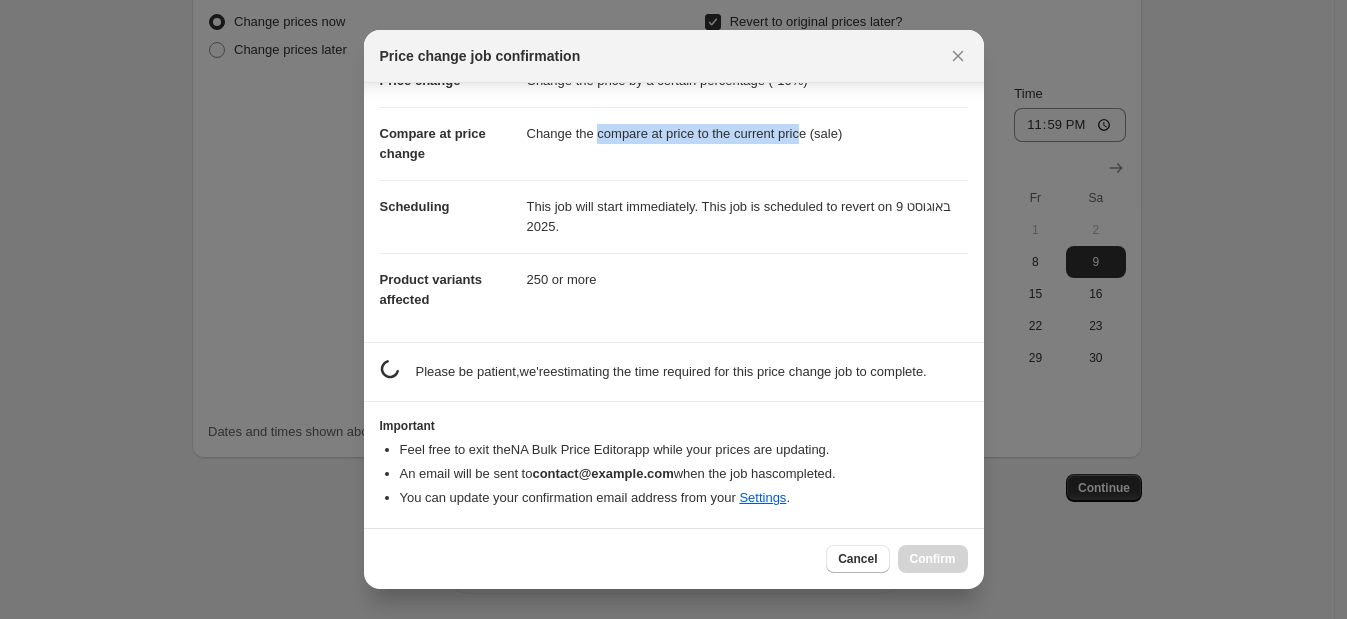 drag, startPoint x: 598, startPoint y: 127, endPoint x: 816, endPoint y: 123, distance: 218.0367 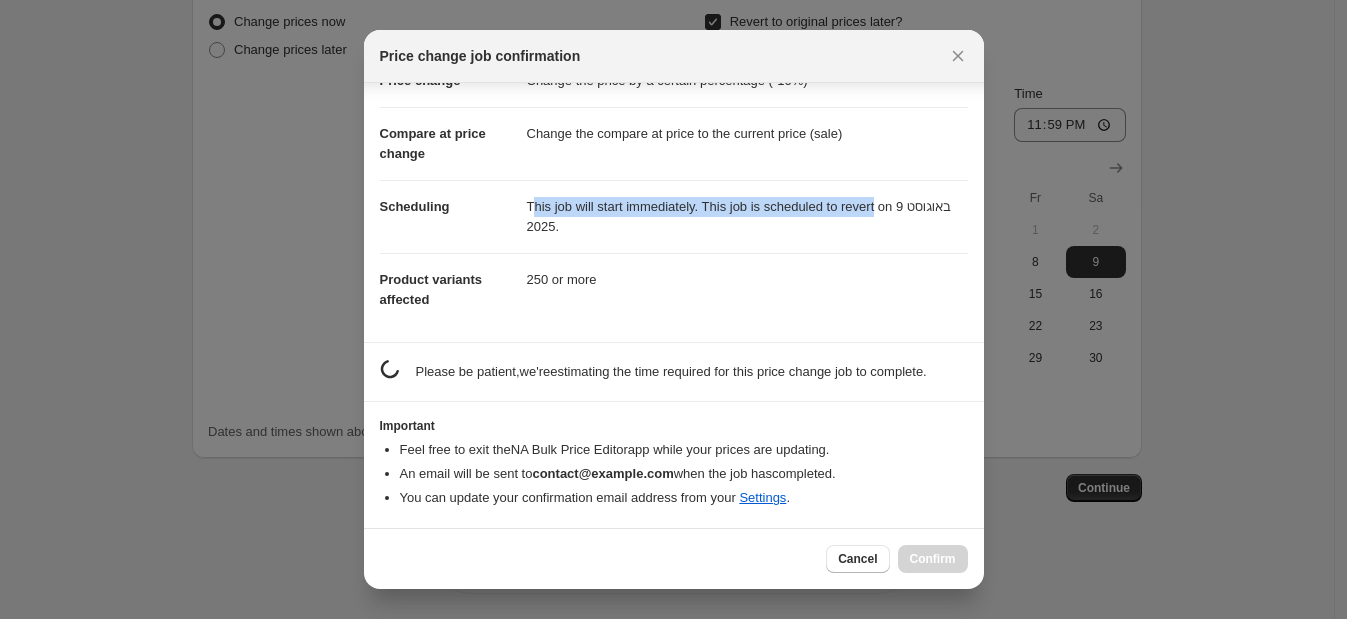 drag, startPoint x: 533, startPoint y: 196, endPoint x: 900, endPoint y: 188, distance: 367.0872 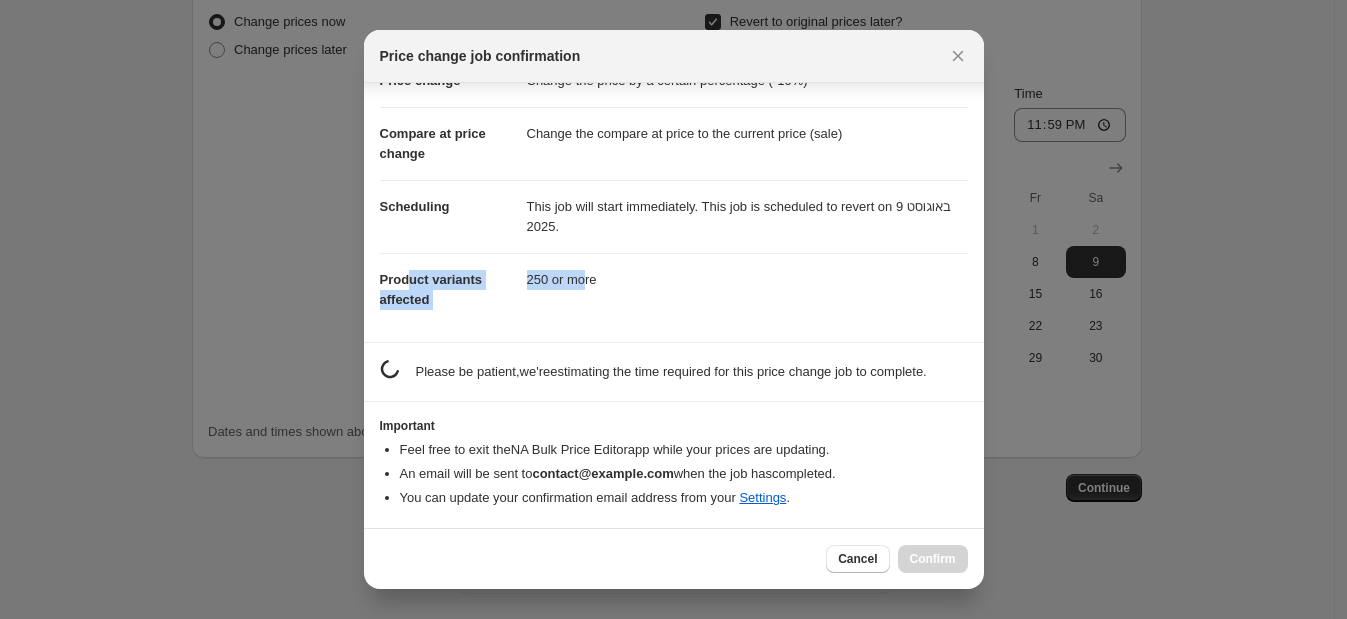 drag, startPoint x: 411, startPoint y: 274, endPoint x: 593, endPoint y: 269, distance: 182.06866 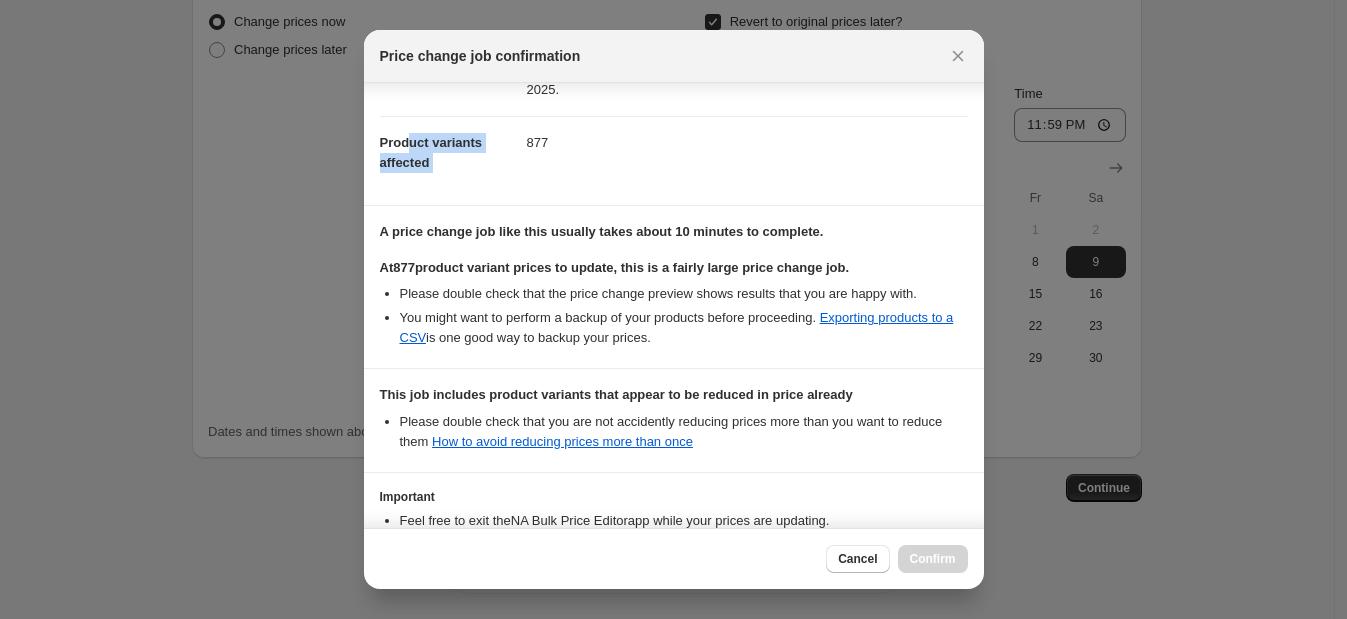 scroll, scrollTop: 326, scrollLeft: 0, axis: vertical 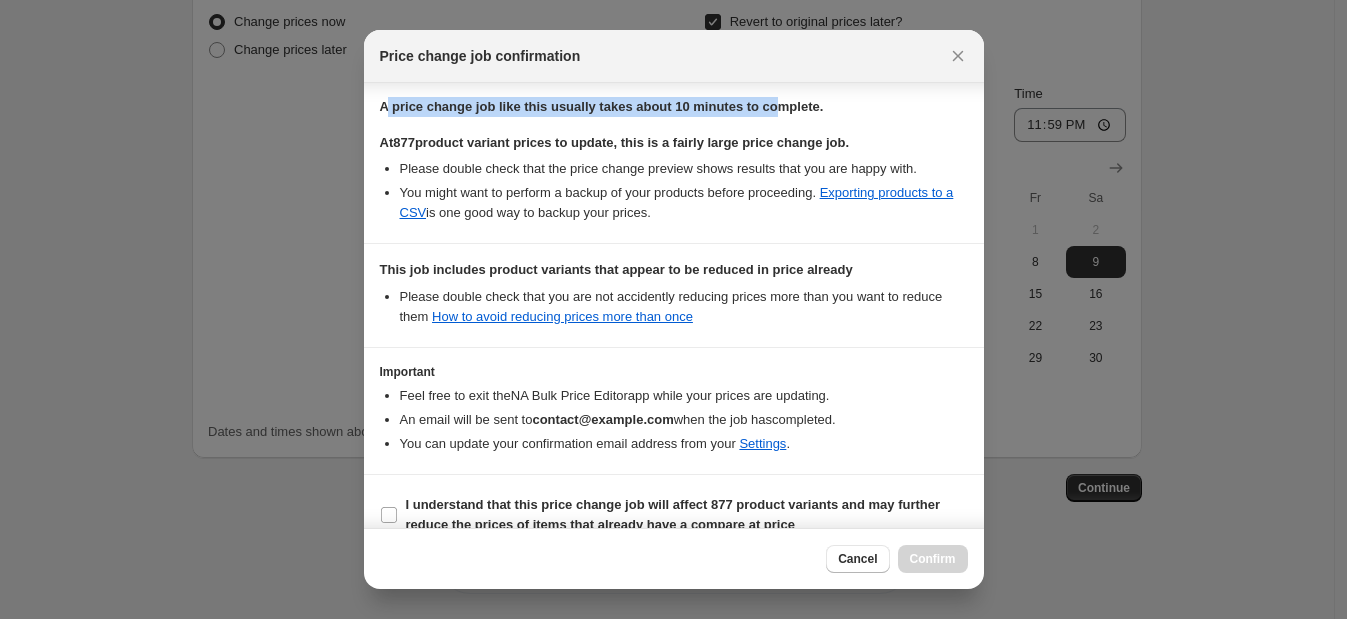 drag, startPoint x: 386, startPoint y: 103, endPoint x: 790, endPoint y: 109, distance: 404.04456 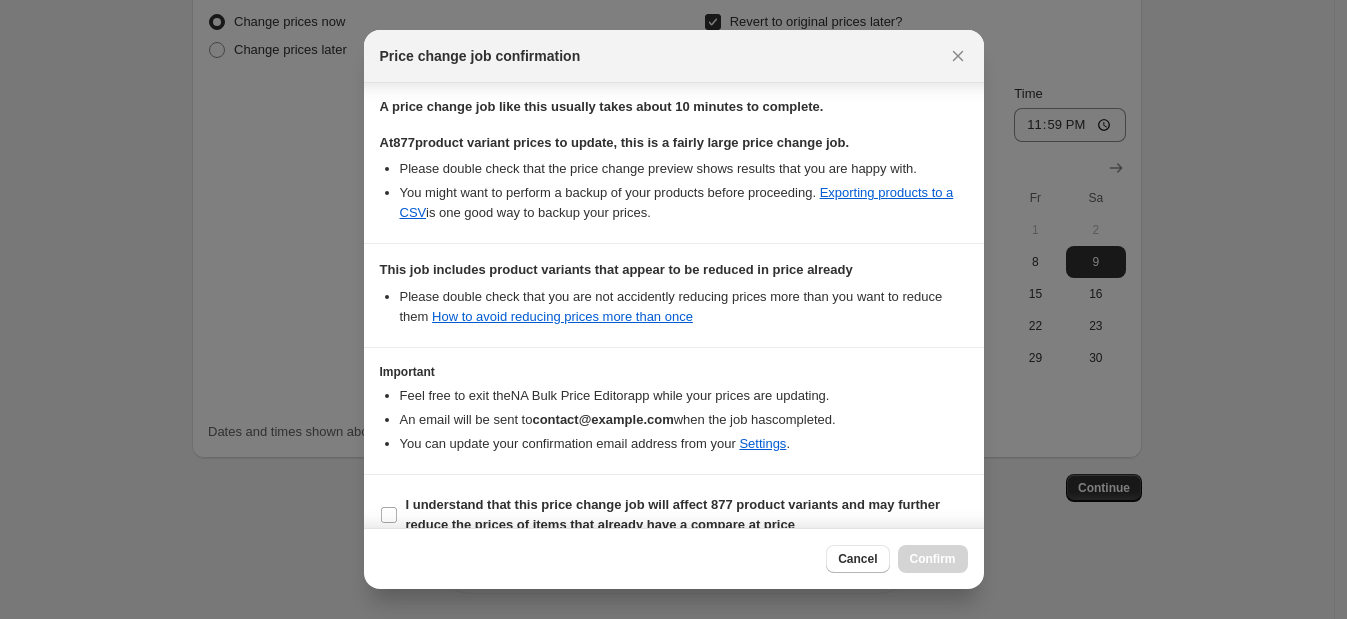 click on "A price change job like this usually takes about 10 minutes to complete." at bounding box center [674, 107] 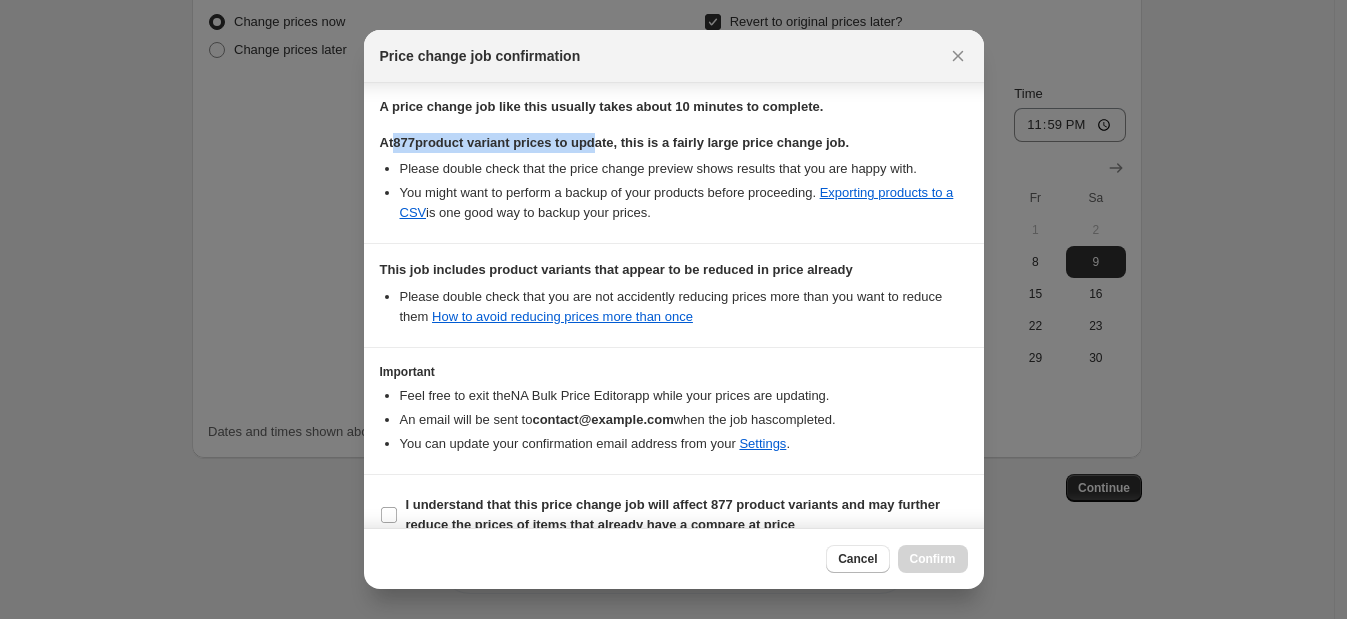 drag, startPoint x: 395, startPoint y: 144, endPoint x: 602, endPoint y: 139, distance: 207.06038 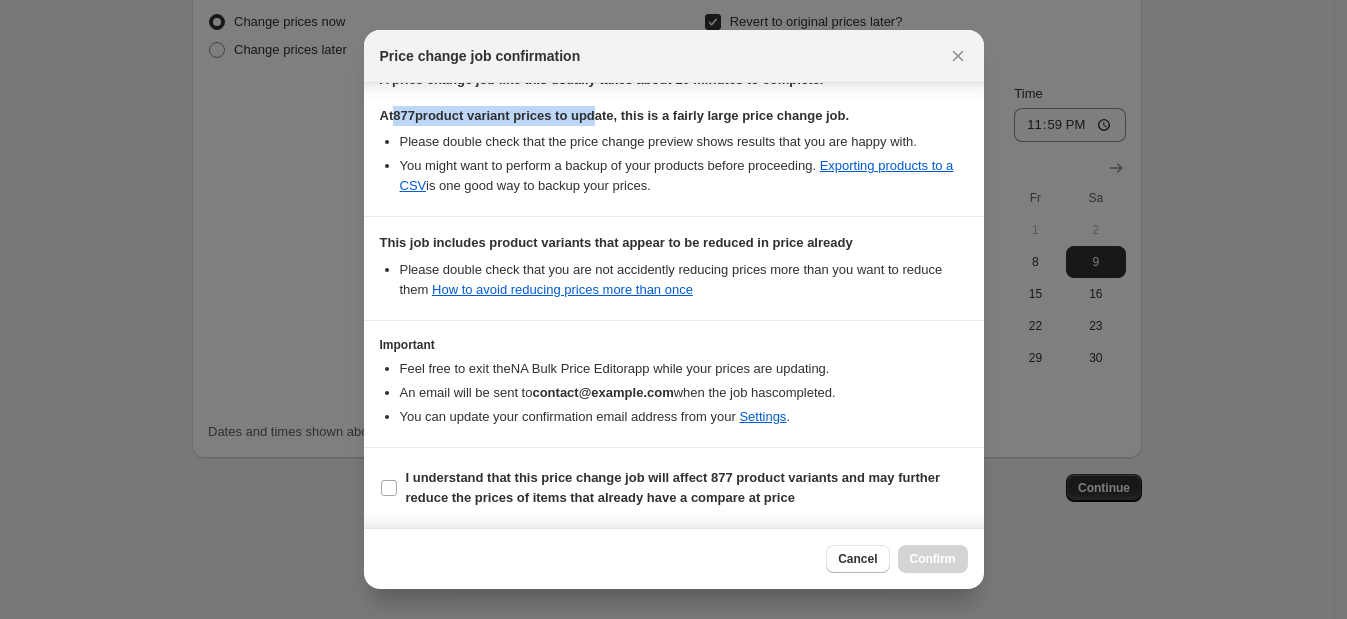 scroll, scrollTop: 370, scrollLeft: 0, axis: vertical 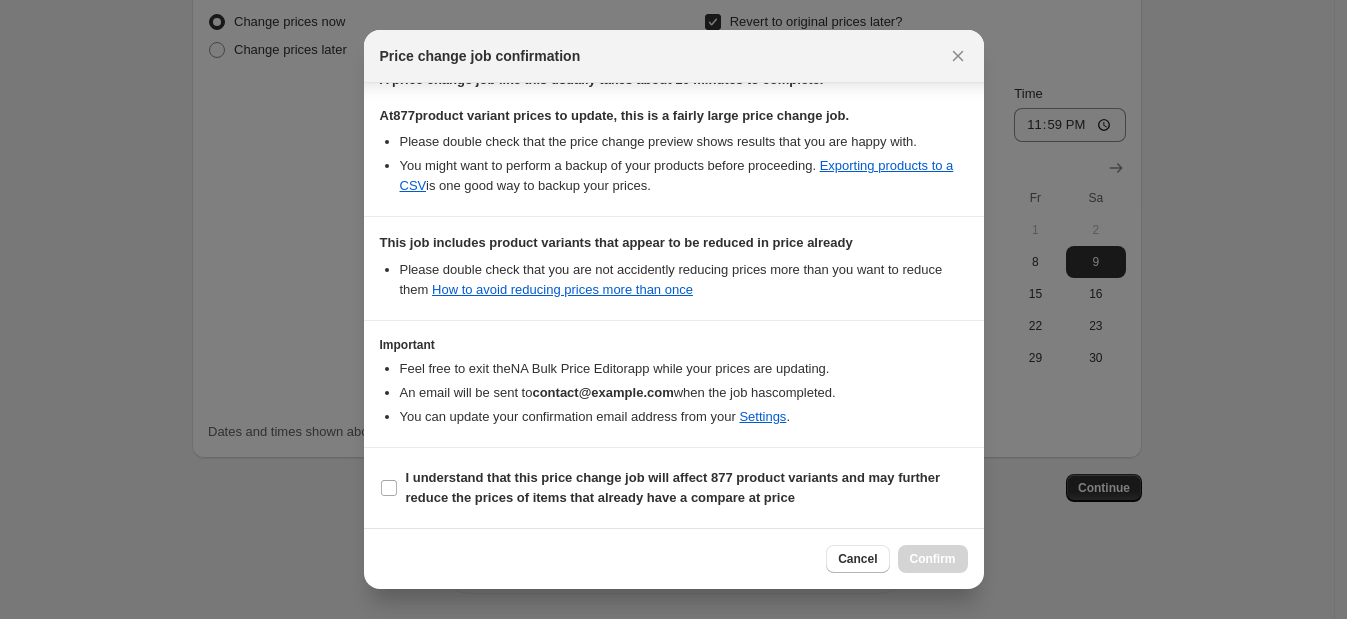 click on "I understand that this price change job will affect 877 product variants and may further reduce the prices of items that already have a compare at price" at bounding box center (674, 488) 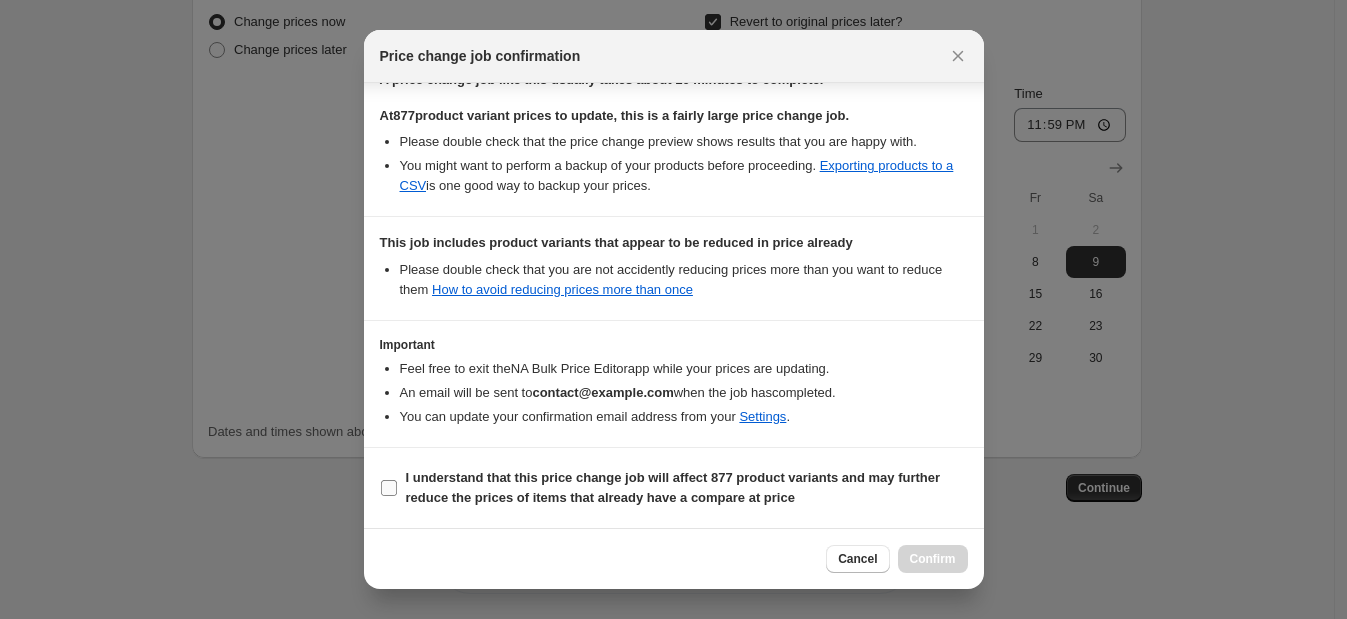 click on "I understand that this price change job will affect 877 product variants and may further reduce the prices of items that already have a compare at price" at bounding box center (389, 488) 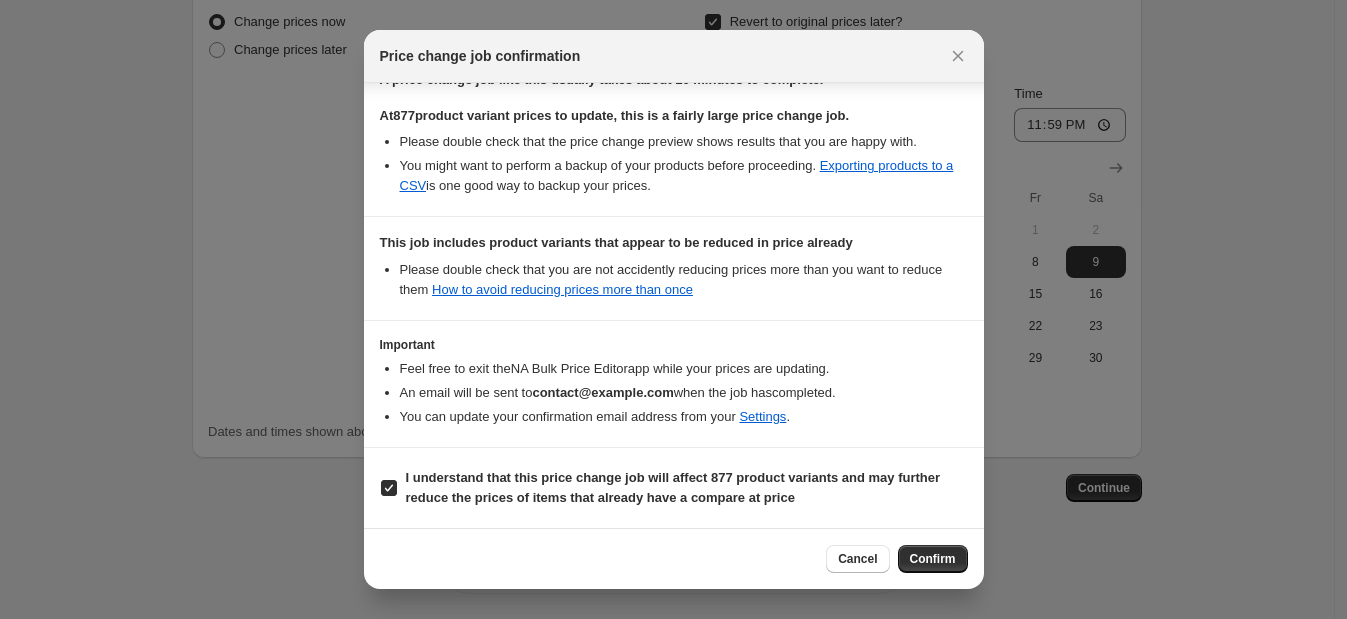 scroll, scrollTop: 0, scrollLeft: 0, axis: both 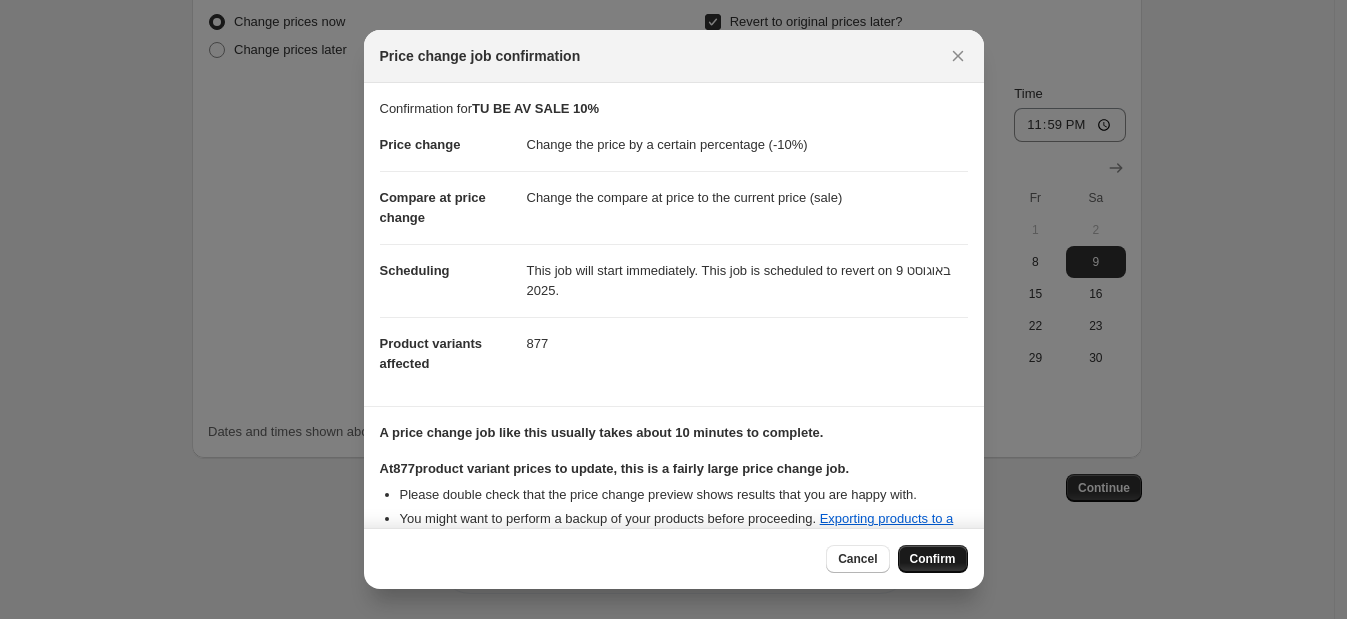 click on "Confirm" at bounding box center [933, 559] 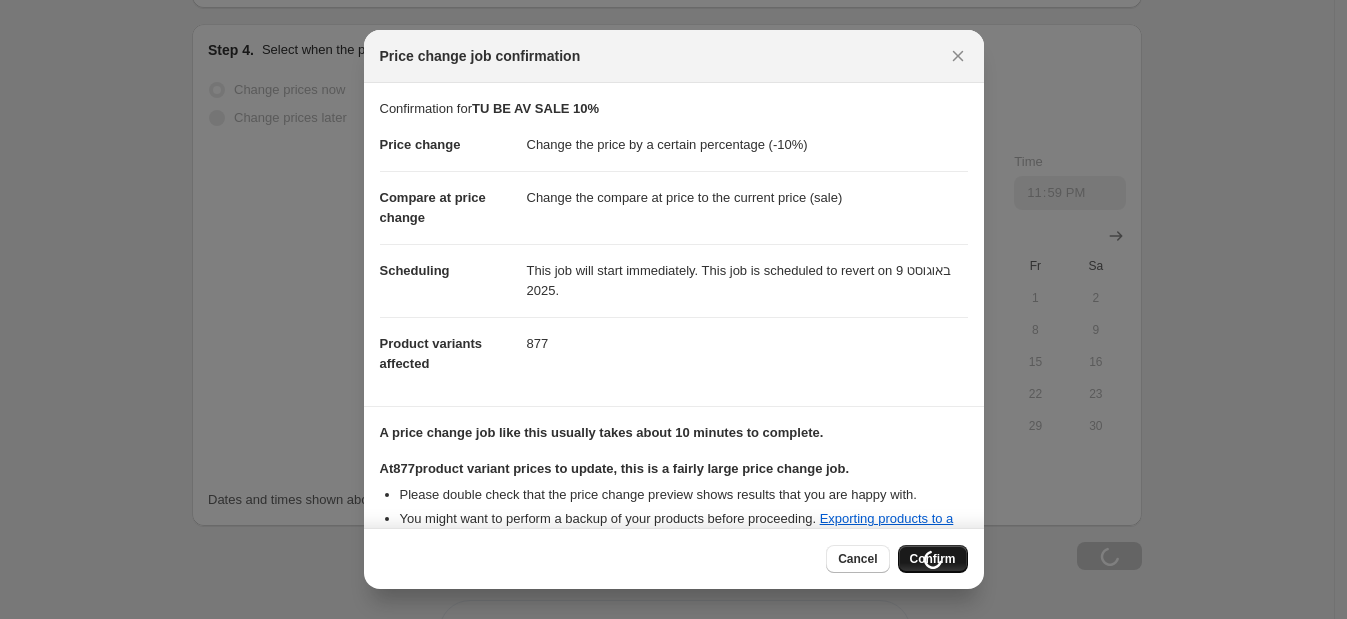 scroll, scrollTop: 2043, scrollLeft: 0, axis: vertical 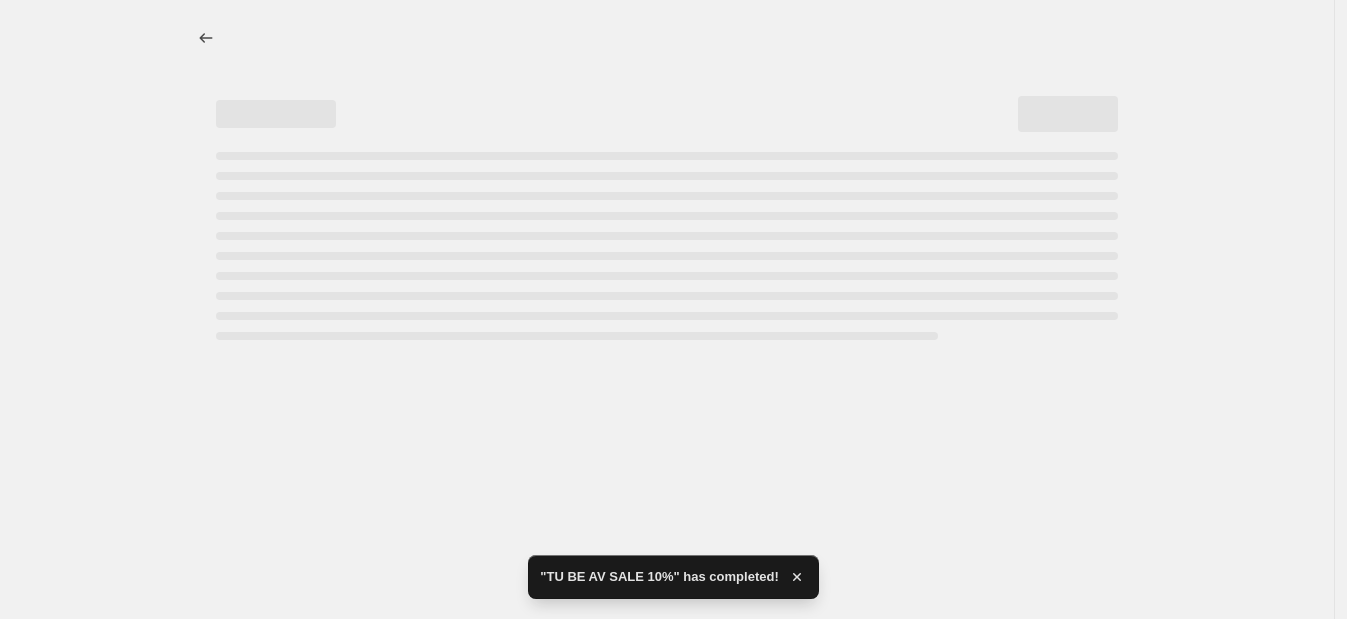 select on "percentage" 